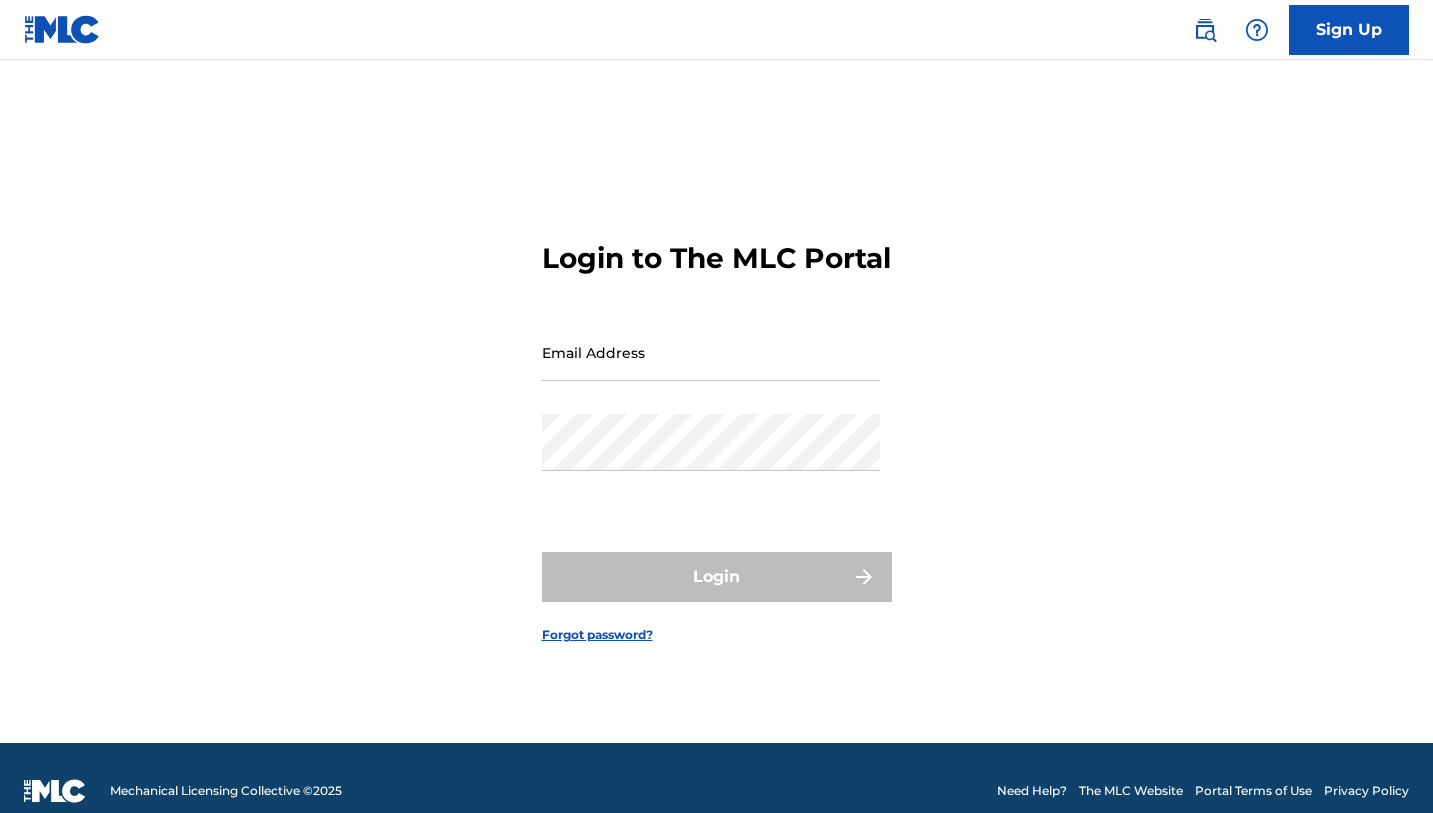 scroll, scrollTop: 0, scrollLeft: 0, axis: both 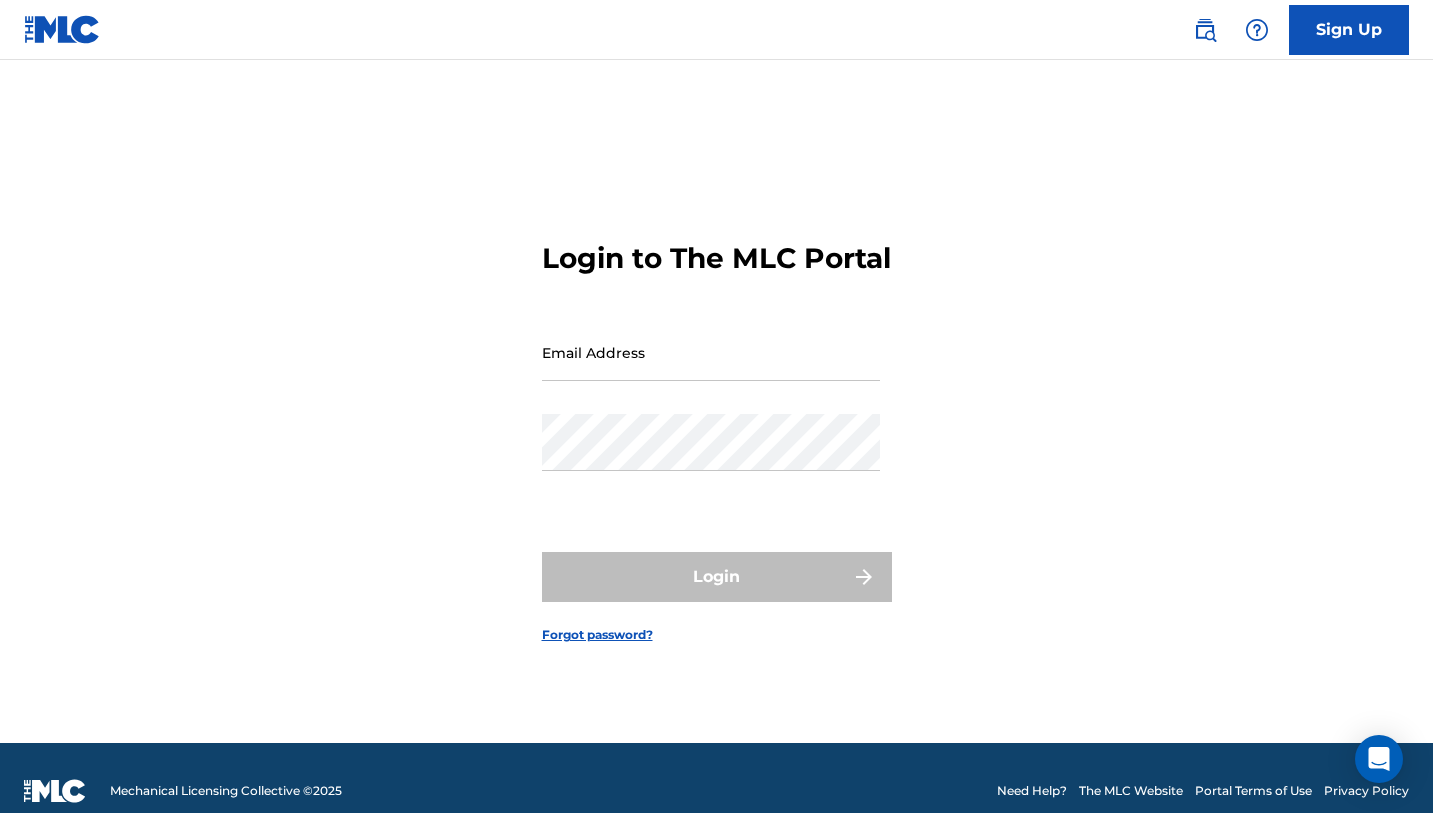 click on "Sign Up" at bounding box center [1349, 30] 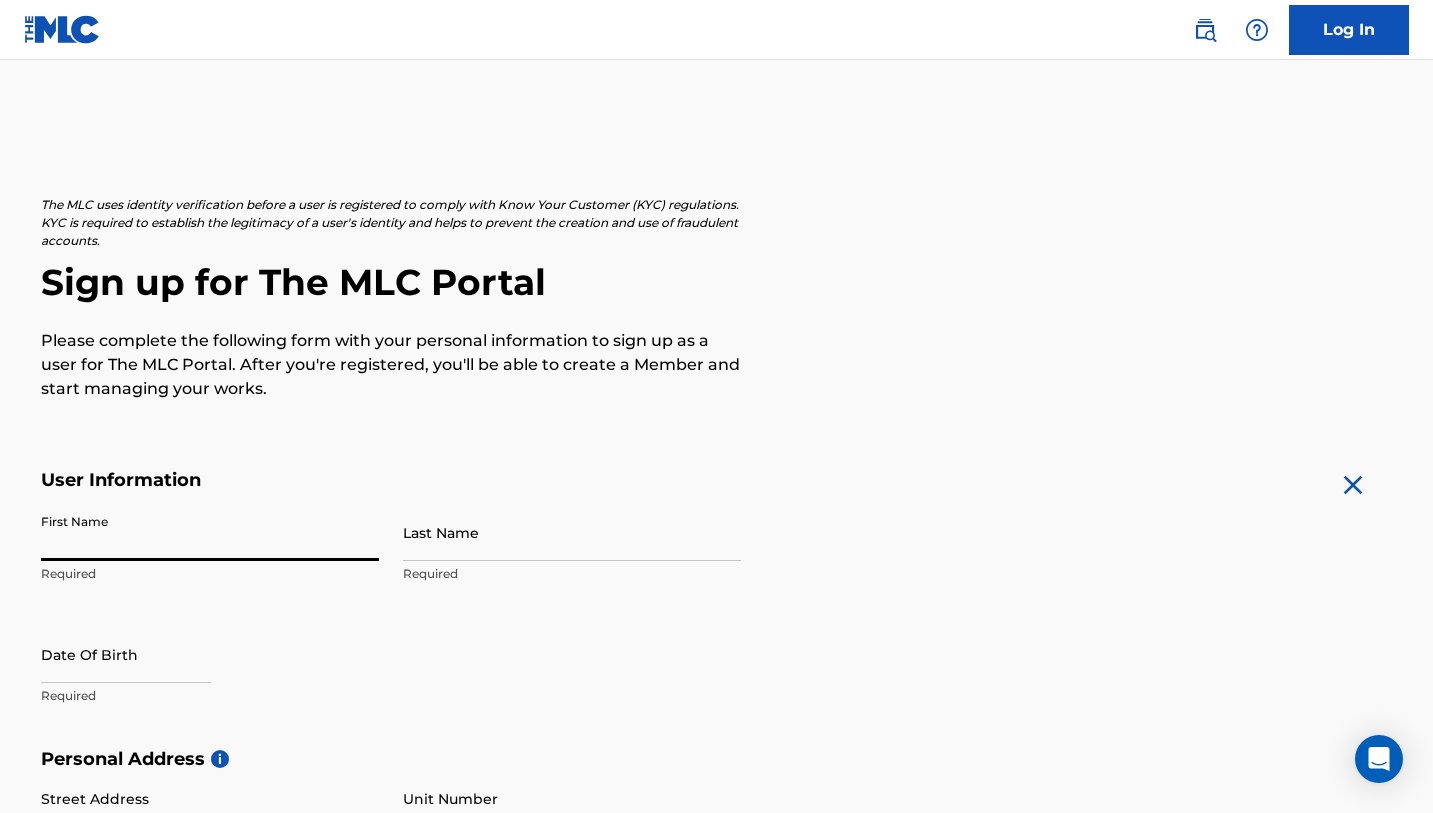 click on "First Name" at bounding box center (210, 532) 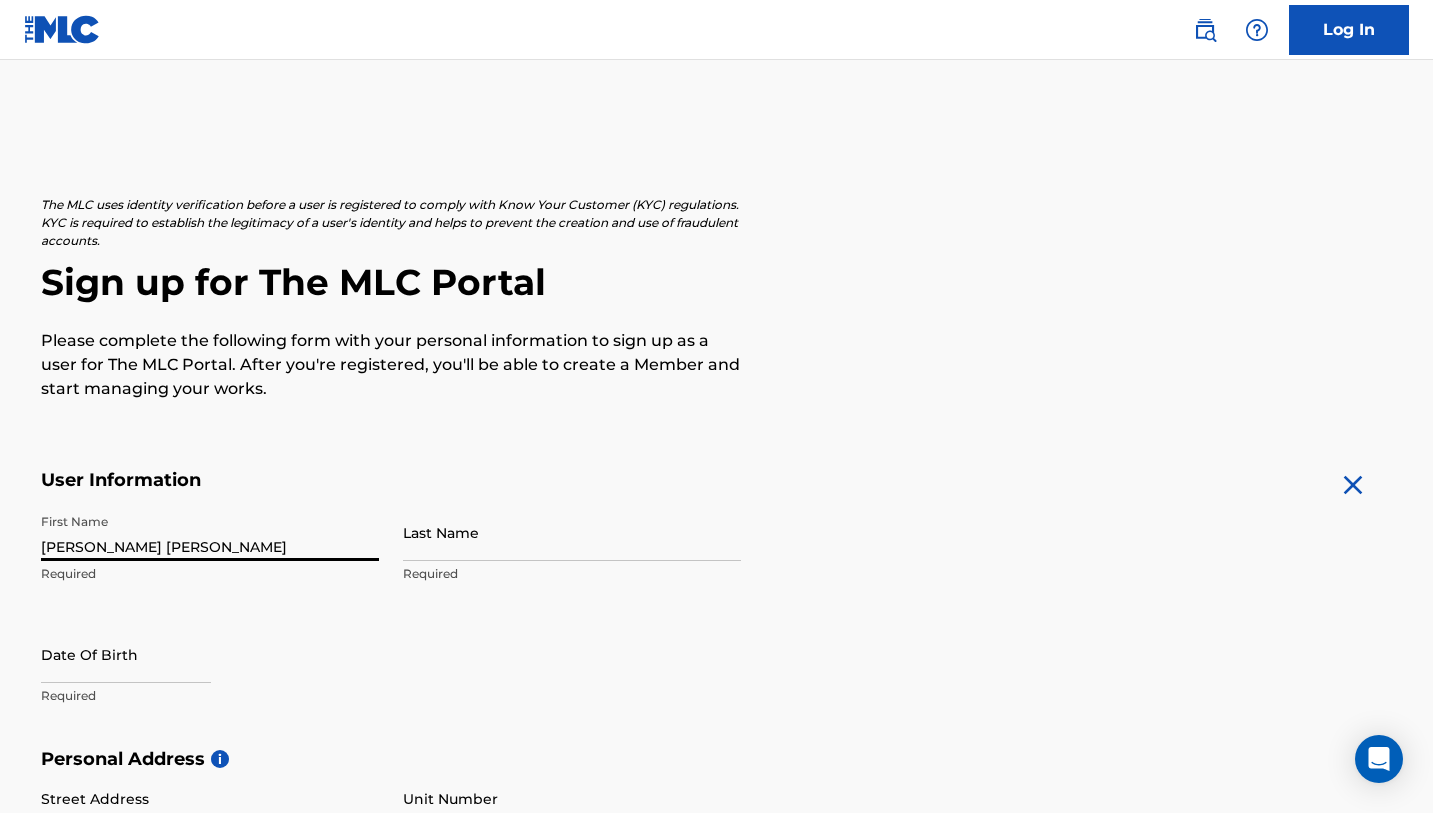 click on "Starling Martinez Altagracia" at bounding box center (210, 532) 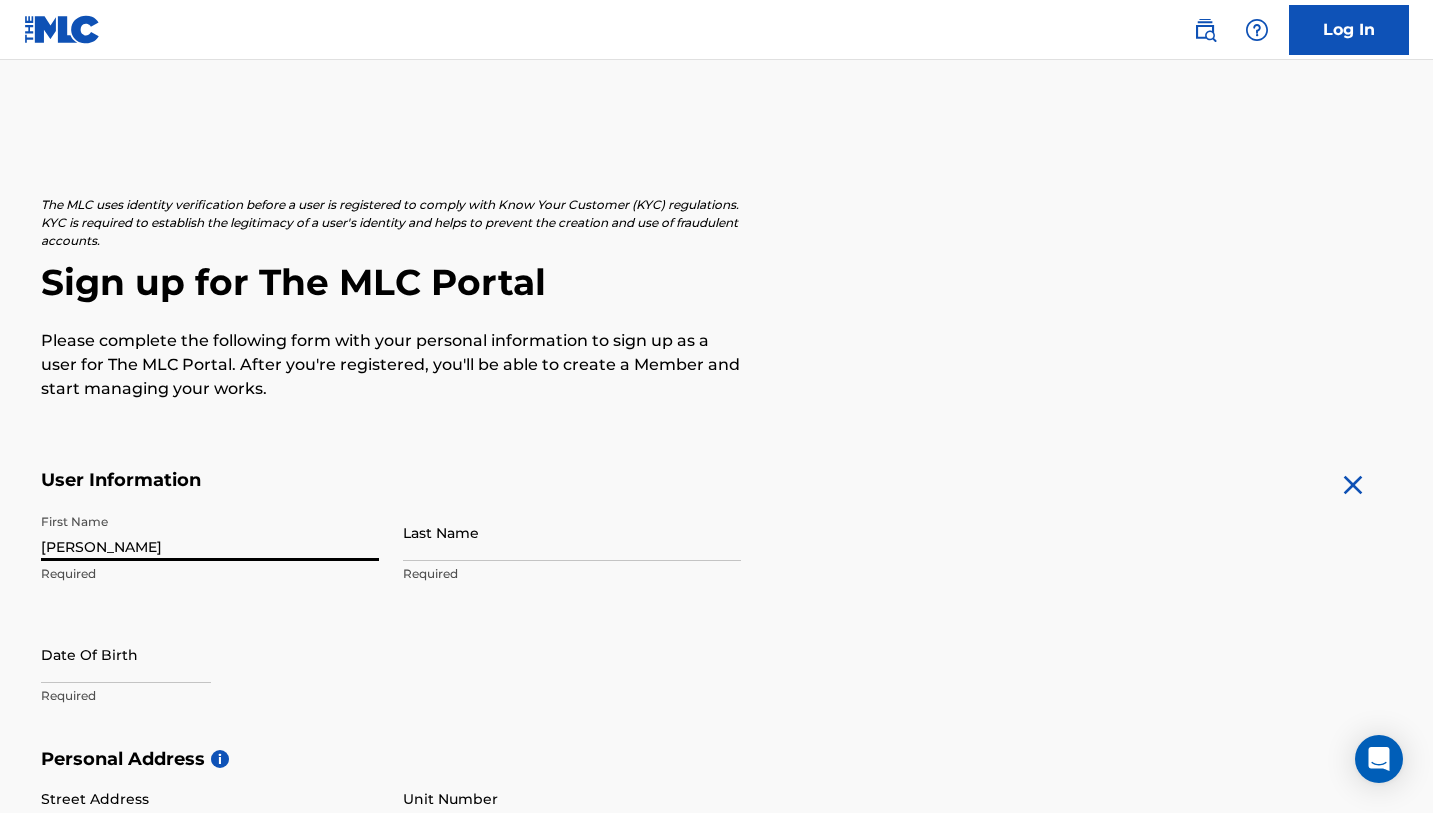 type on "Starling" 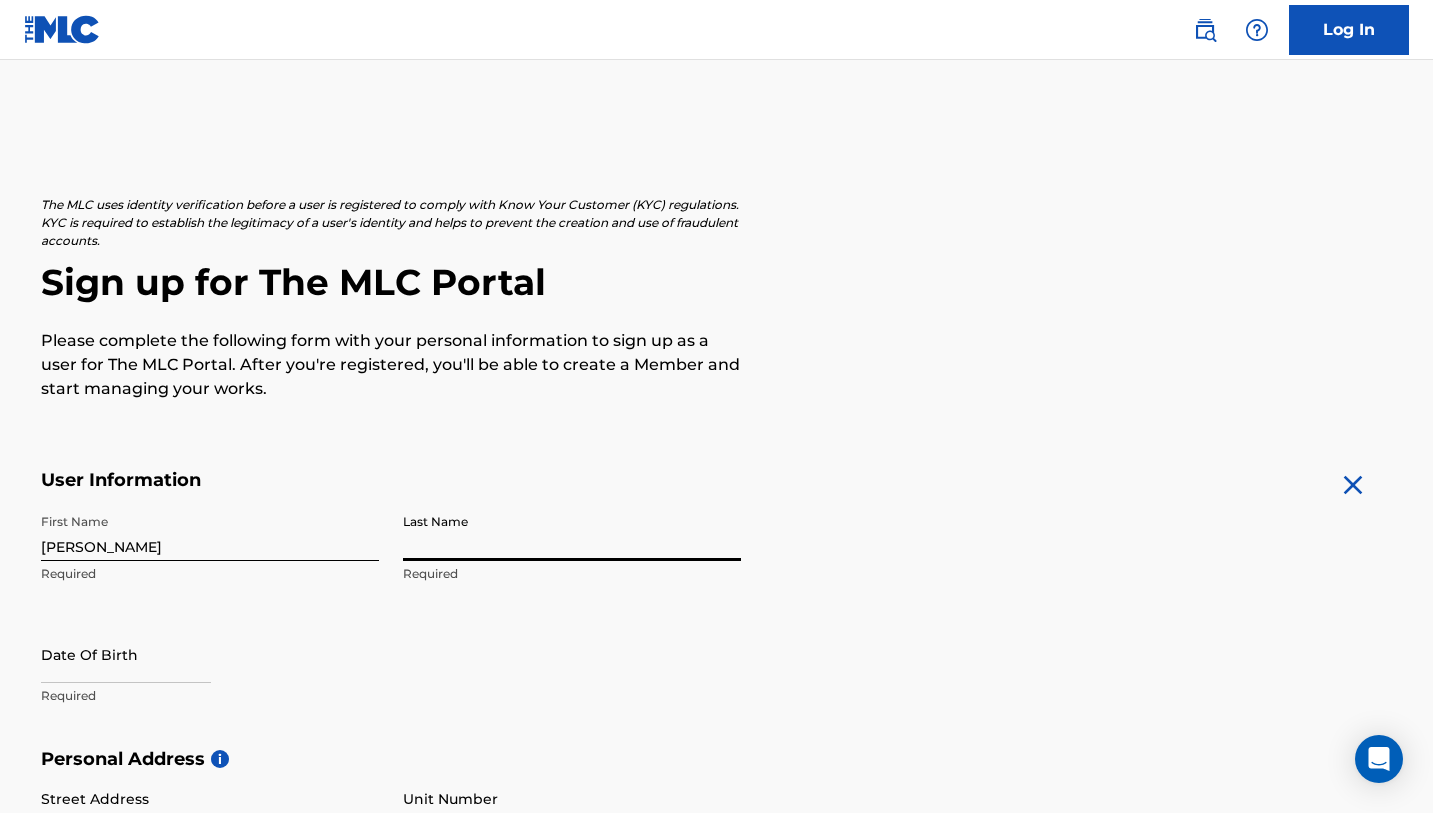 click on "Last Name" at bounding box center [572, 532] 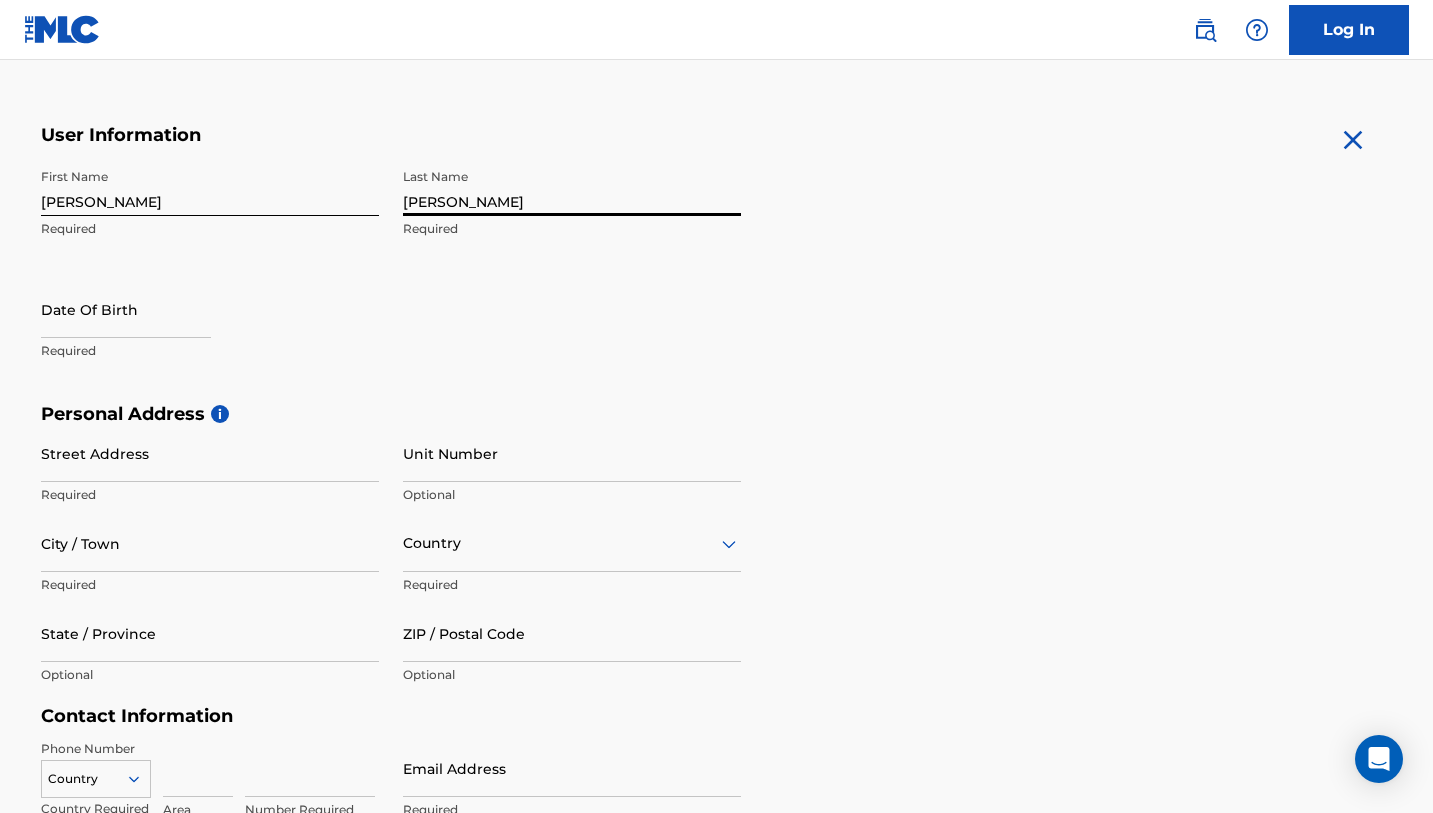 scroll, scrollTop: 357, scrollLeft: 0, axis: vertical 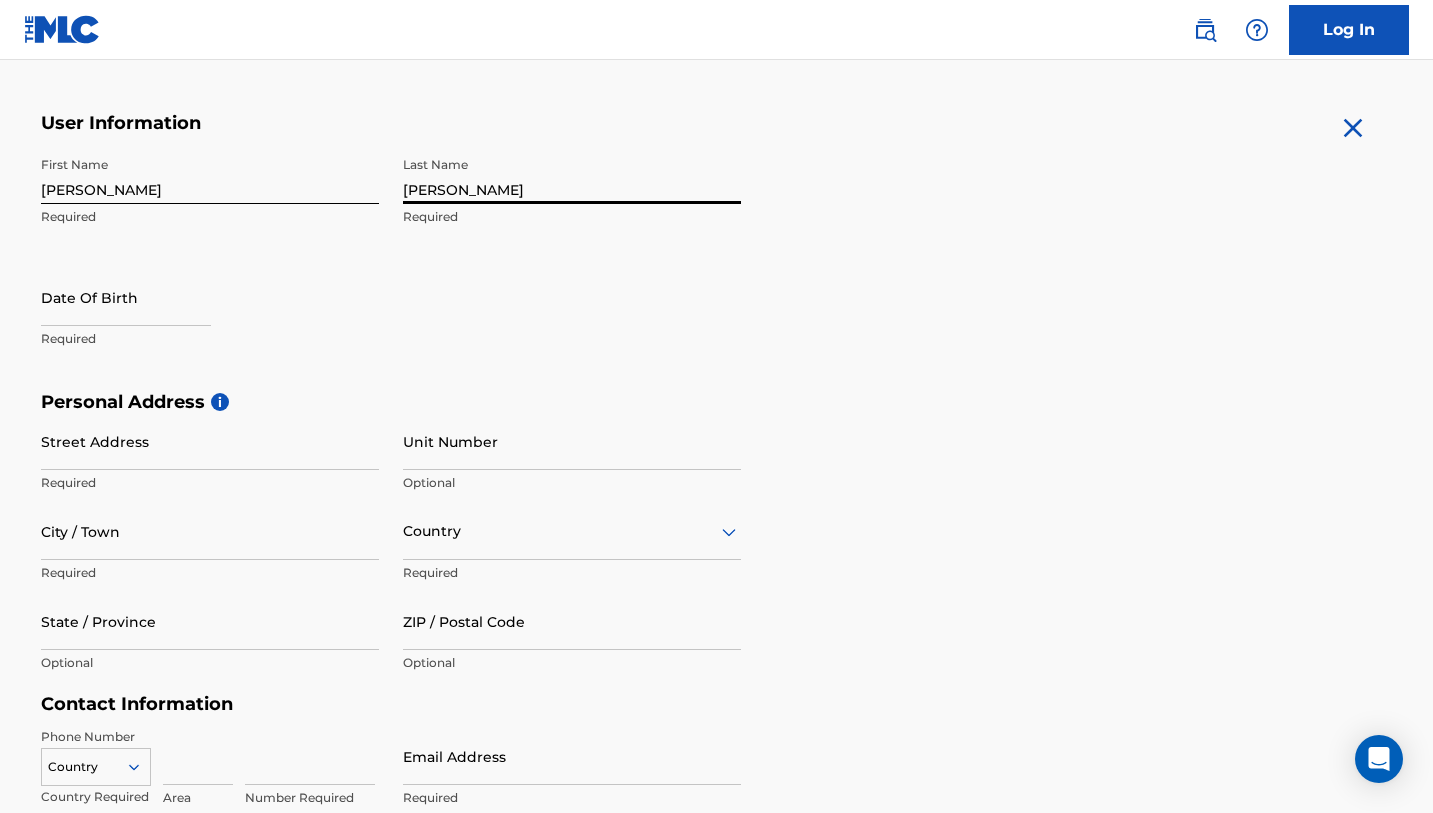 type on "Martinez Altagracia" 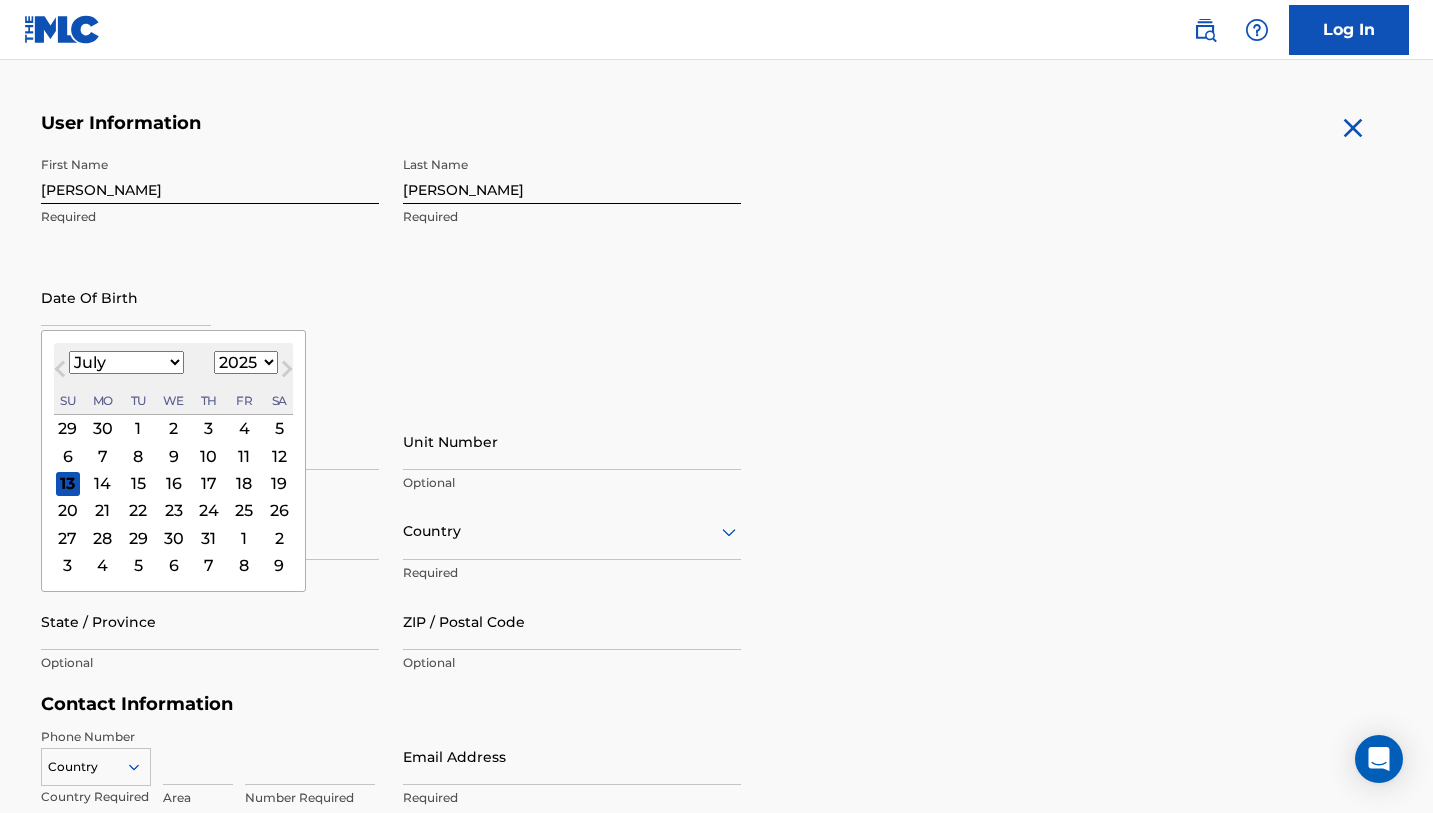 click on "January February March April May June July August September October November December" at bounding box center (126, 362) 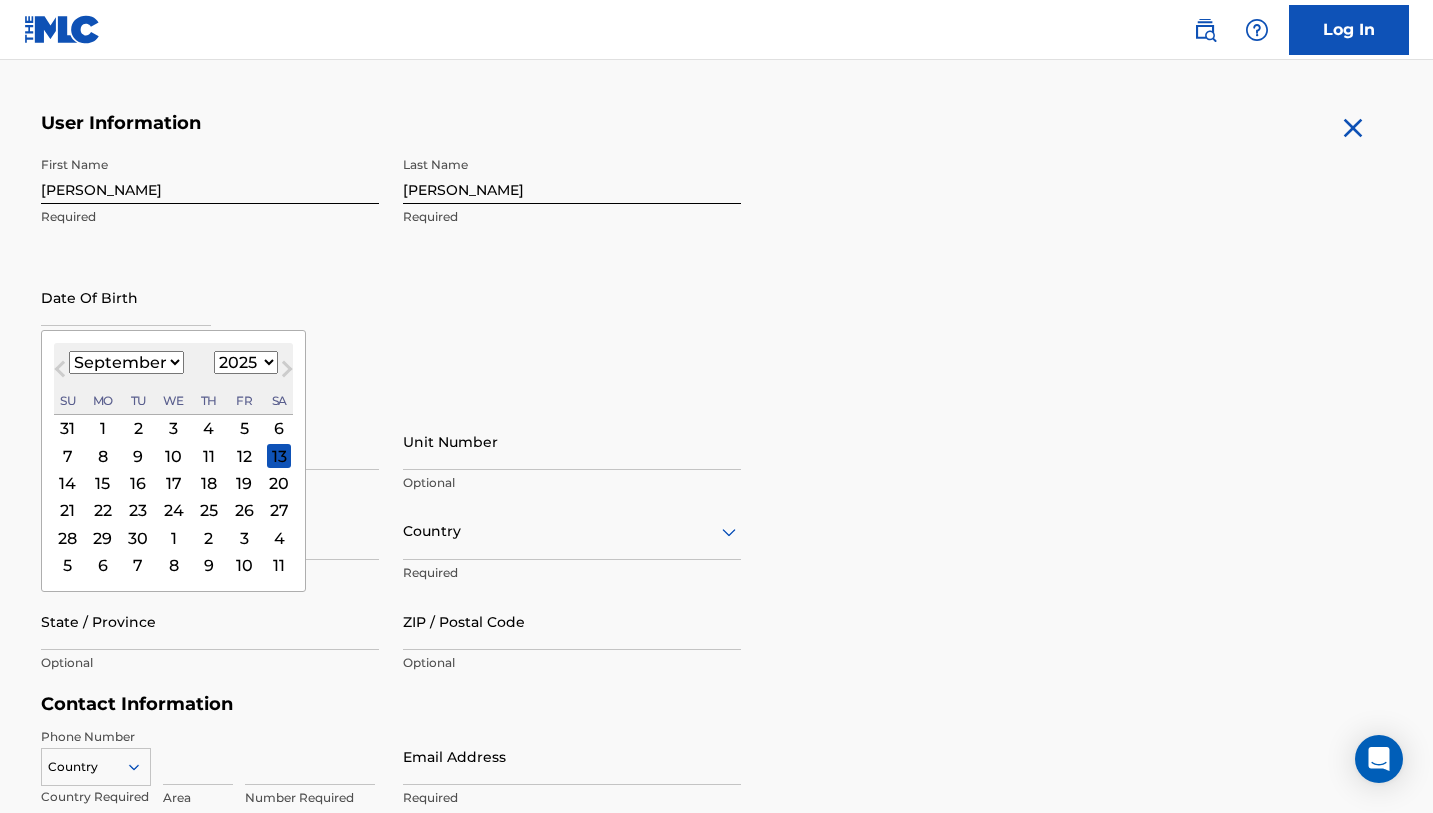 click on "24" at bounding box center [173, 510] 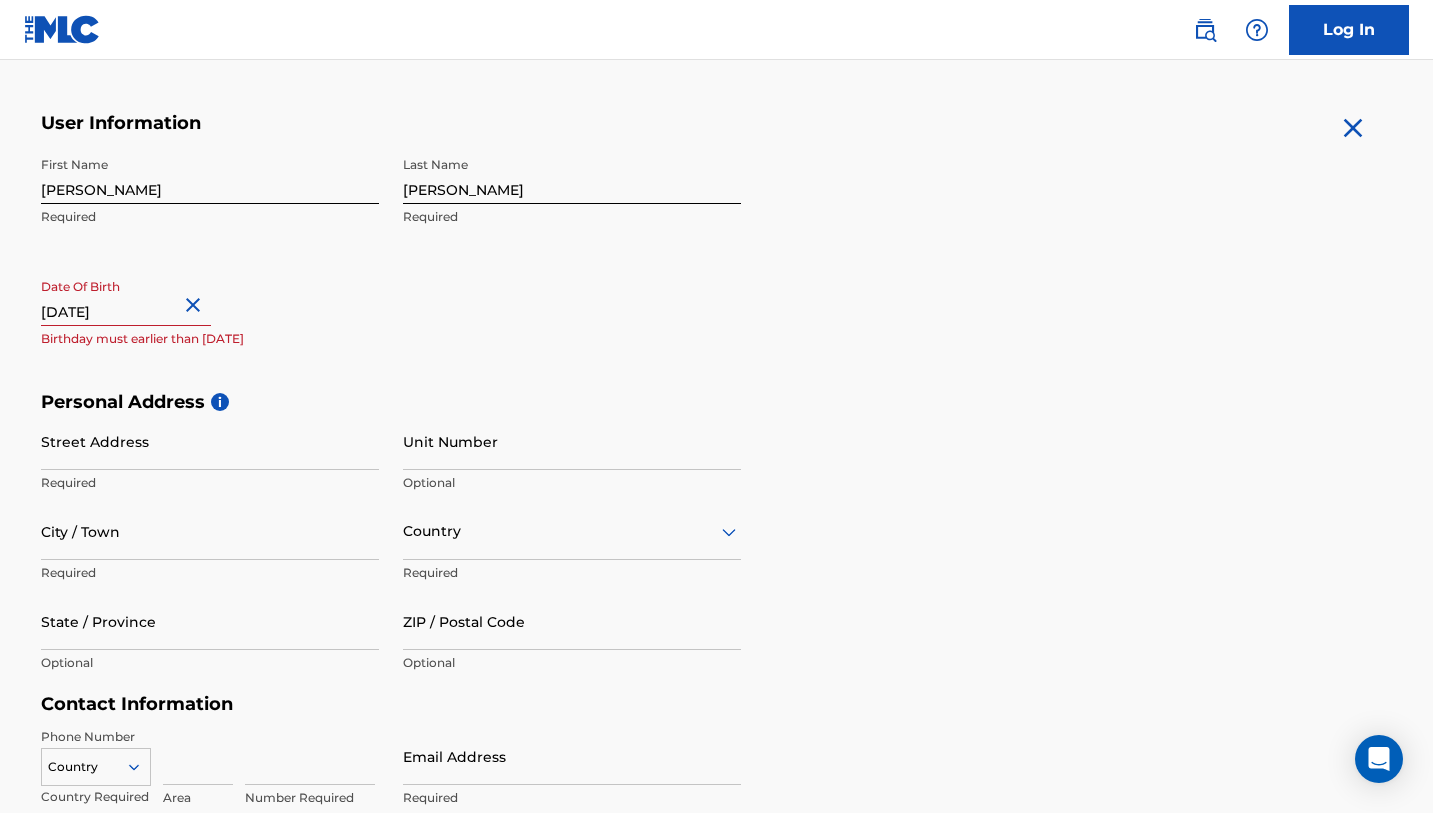 click on "September 24 2025" at bounding box center [126, 297] 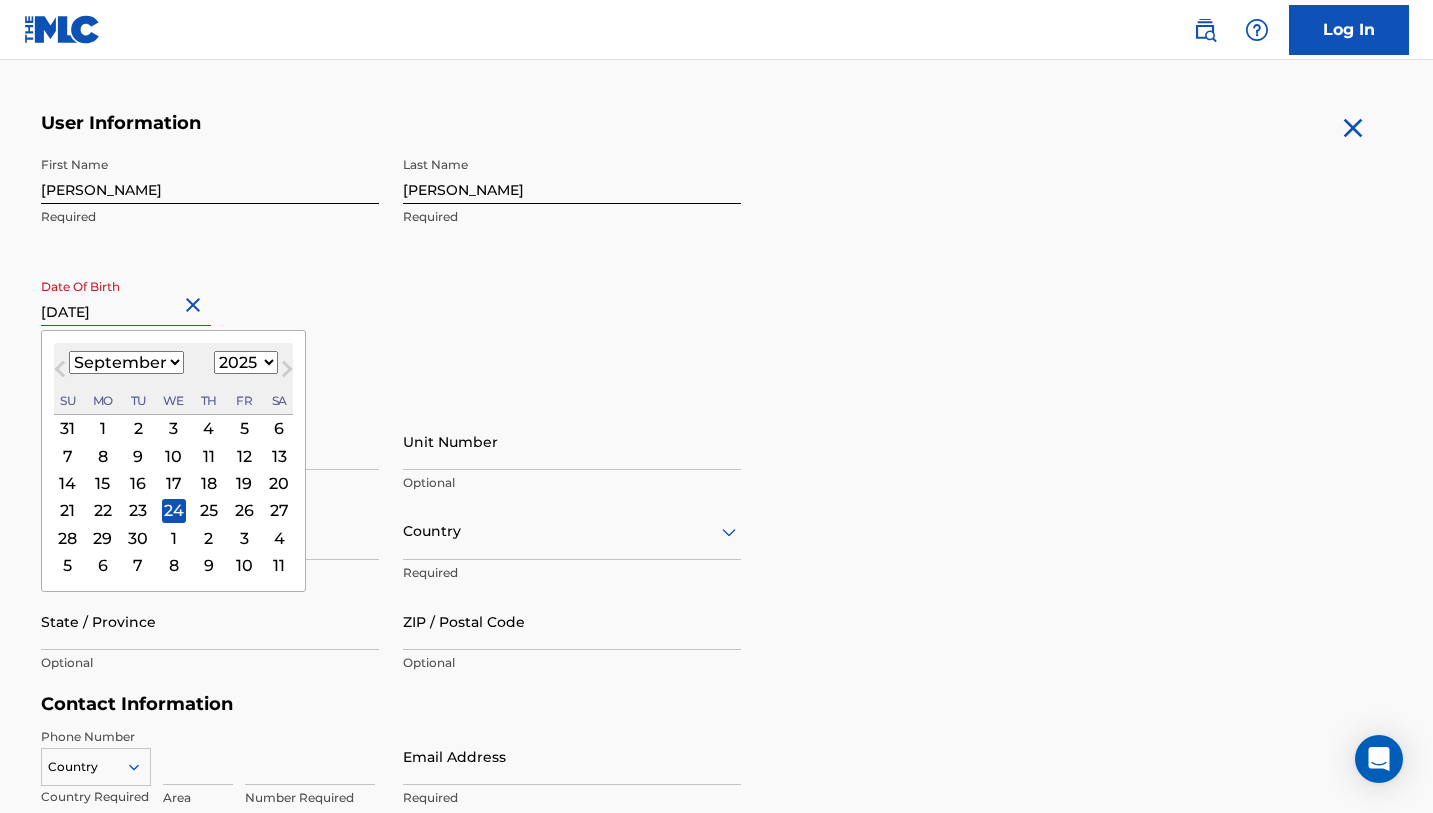 click on "1899 1900 1901 1902 1903 1904 1905 1906 1907 1908 1909 1910 1911 1912 1913 1914 1915 1916 1917 1918 1919 1920 1921 1922 1923 1924 1925 1926 1927 1928 1929 1930 1931 1932 1933 1934 1935 1936 1937 1938 1939 1940 1941 1942 1943 1944 1945 1946 1947 1948 1949 1950 1951 1952 1953 1954 1955 1956 1957 1958 1959 1960 1961 1962 1963 1964 1965 1966 1967 1968 1969 1970 1971 1972 1973 1974 1975 1976 1977 1978 1979 1980 1981 1982 1983 1984 1985 1986 1987 1988 1989 1990 1991 1992 1993 1994 1995 1996 1997 1998 1999 2000 2001 2002 2003 2004 2005 2006 2007 2008 2009 2010 2011 2012 2013 2014 2015 2016 2017 2018 2019 2020 2021 2022 2023 2024 2025 2026 2027 2028 2029 2030 2031 2032 2033 2034 2035 2036 2037 2038 2039 2040 2041 2042 2043 2044 2045 2046 2047 2048 2049 2050 2051 2052 2053 2054 2055 2056 2057 2058 2059 2060 2061 2062 2063 2064 2065 2066 2067 2068 2069 2070 2071 2072 2073 2074 2075 2076 2077 2078 2079 2080 2081 2082 2083 2084 2085 2086 2087 2088 2089 2090 2091 2092 2093 2094 2095 2096 2097 2098 2099 2100" at bounding box center (246, 362) 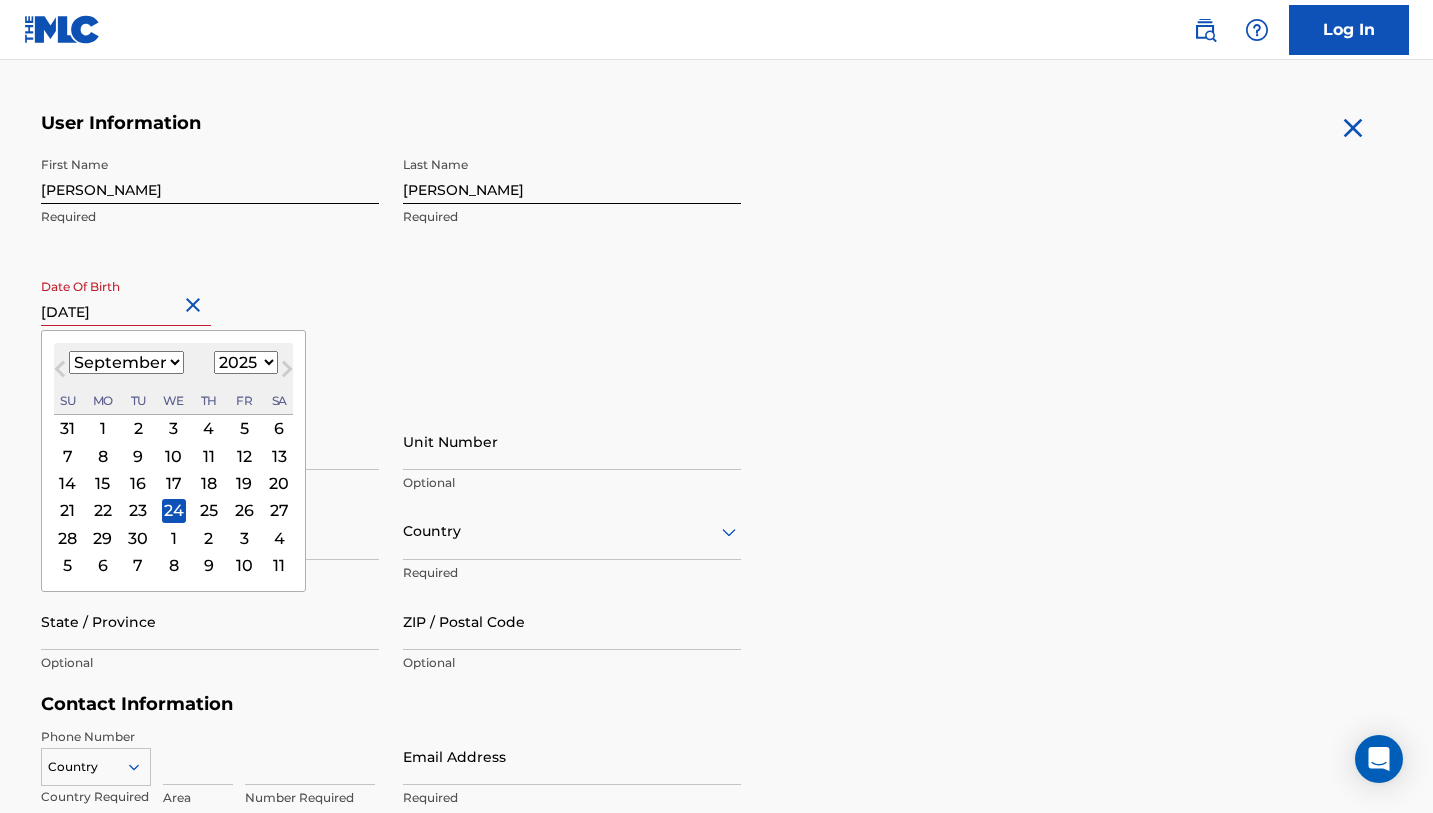 click on "Next Month" at bounding box center (287, 373) 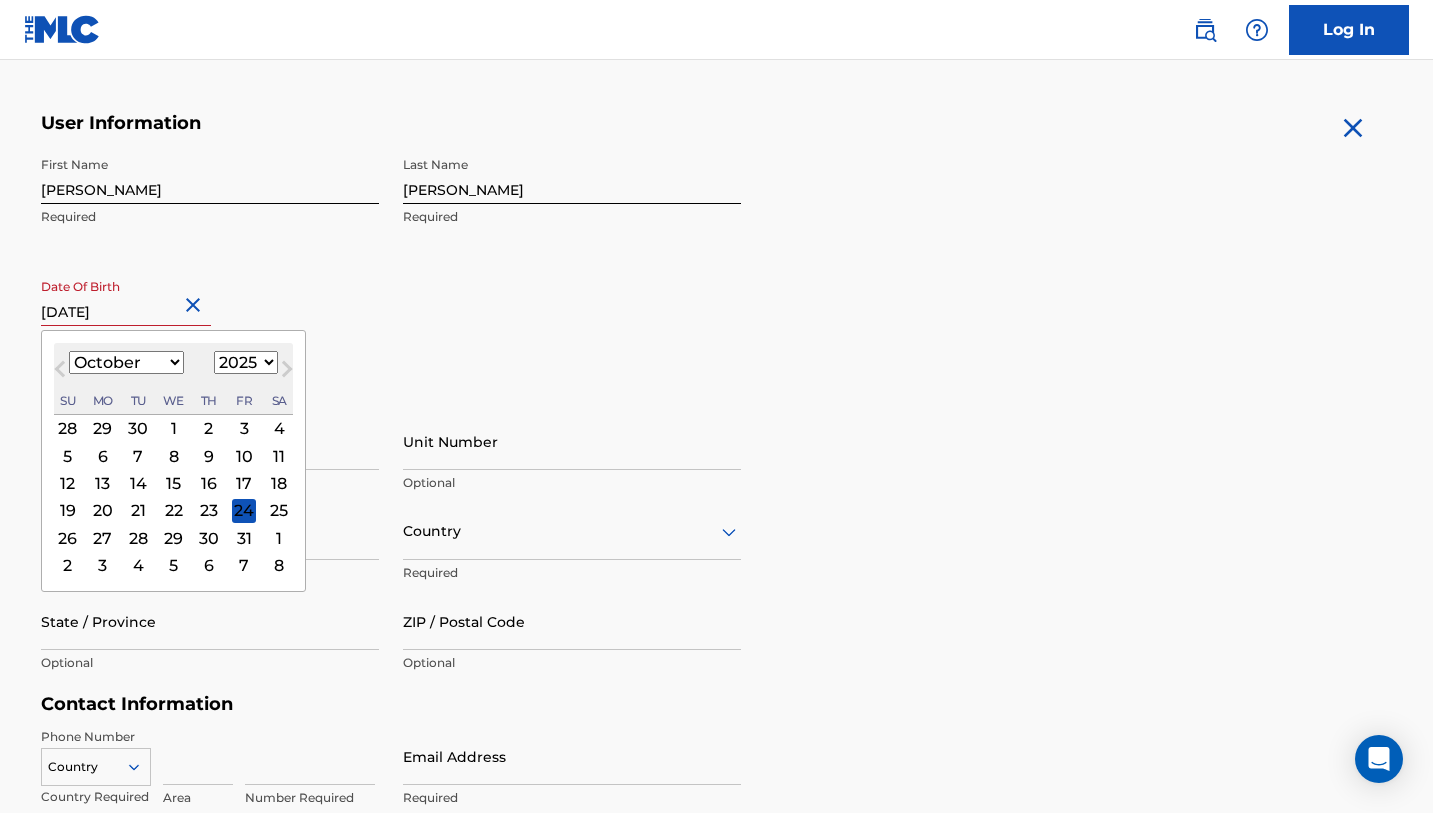 click on "1899 1900 1901 1902 1903 1904 1905 1906 1907 1908 1909 1910 1911 1912 1913 1914 1915 1916 1917 1918 1919 1920 1921 1922 1923 1924 1925 1926 1927 1928 1929 1930 1931 1932 1933 1934 1935 1936 1937 1938 1939 1940 1941 1942 1943 1944 1945 1946 1947 1948 1949 1950 1951 1952 1953 1954 1955 1956 1957 1958 1959 1960 1961 1962 1963 1964 1965 1966 1967 1968 1969 1970 1971 1972 1973 1974 1975 1976 1977 1978 1979 1980 1981 1982 1983 1984 1985 1986 1987 1988 1989 1990 1991 1992 1993 1994 1995 1996 1997 1998 1999 2000 2001 2002 2003 2004 2005 2006 2007 2008 2009 2010 2011 2012 2013 2014 2015 2016 2017 2018 2019 2020 2021 2022 2023 2024 2025 2026 2027 2028 2029 2030 2031 2032 2033 2034 2035 2036 2037 2038 2039 2040 2041 2042 2043 2044 2045 2046 2047 2048 2049 2050 2051 2052 2053 2054 2055 2056 2057 2058 2059 2060 2061 2062 2063 2064 2065 2066 2067 2068 2069 2070 2071 2072 2073 2074 2075 2076 2077 2078 2079 2080 2081 2082 2083 2084 2085 2086 2087 2088 2089 2090 2091 2092 2093 2094 2095 2096 2097 2098 2099 2100" at bounding box center (246, 362) 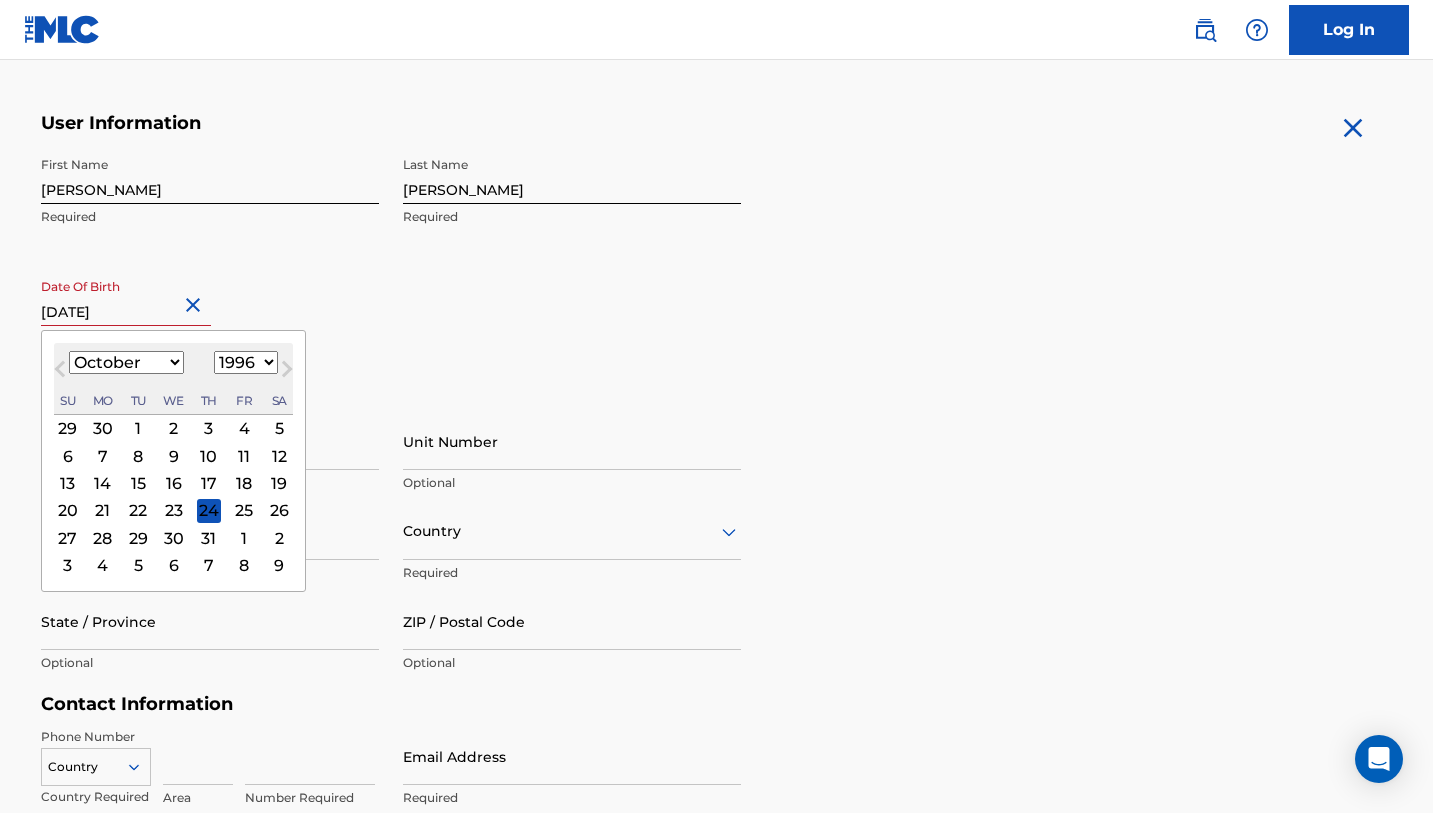 click on "January February March April May June July August September October November December" at bounding box center [126, 362] 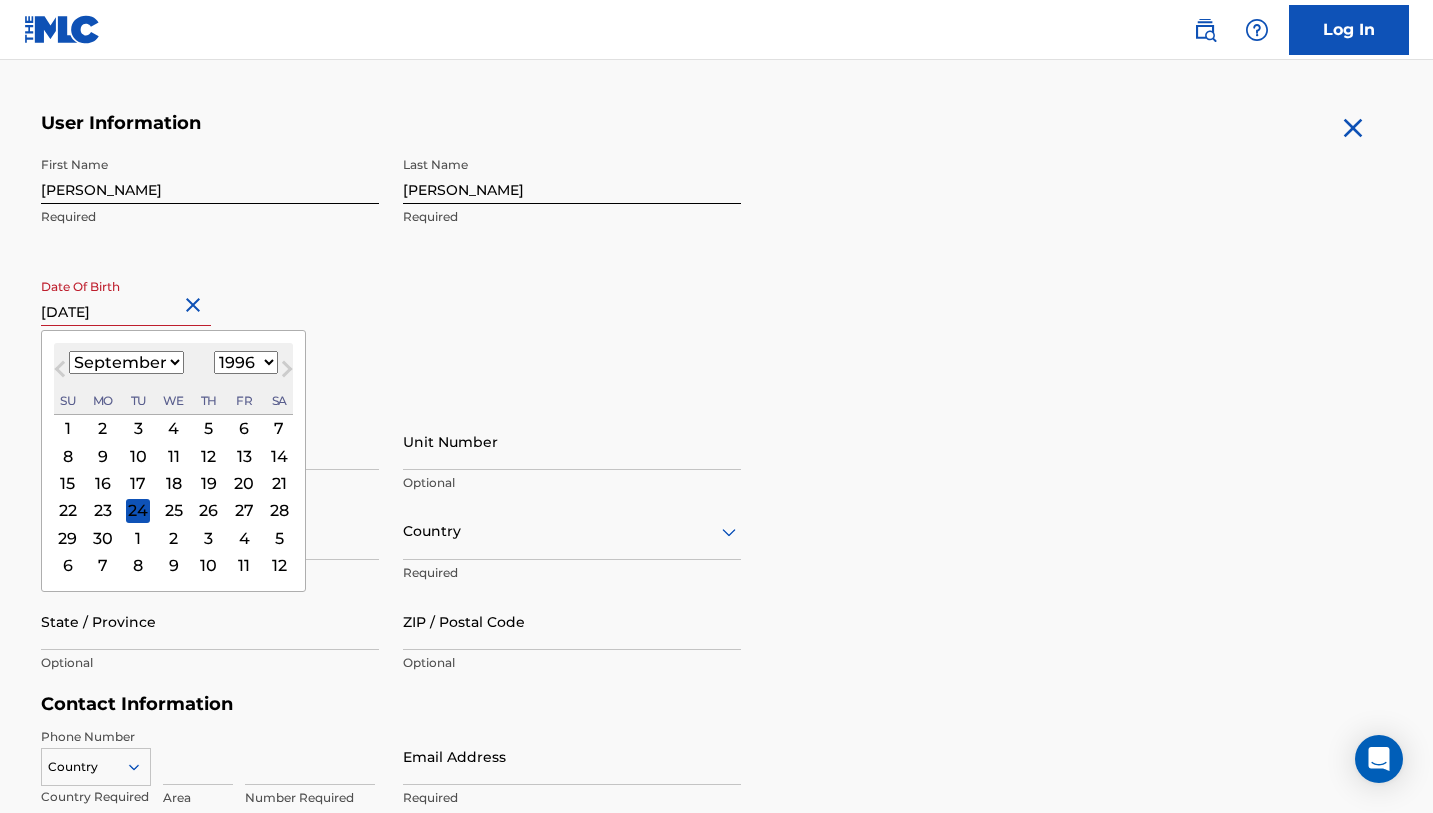 click on "24" at bounding box center [138, 510] 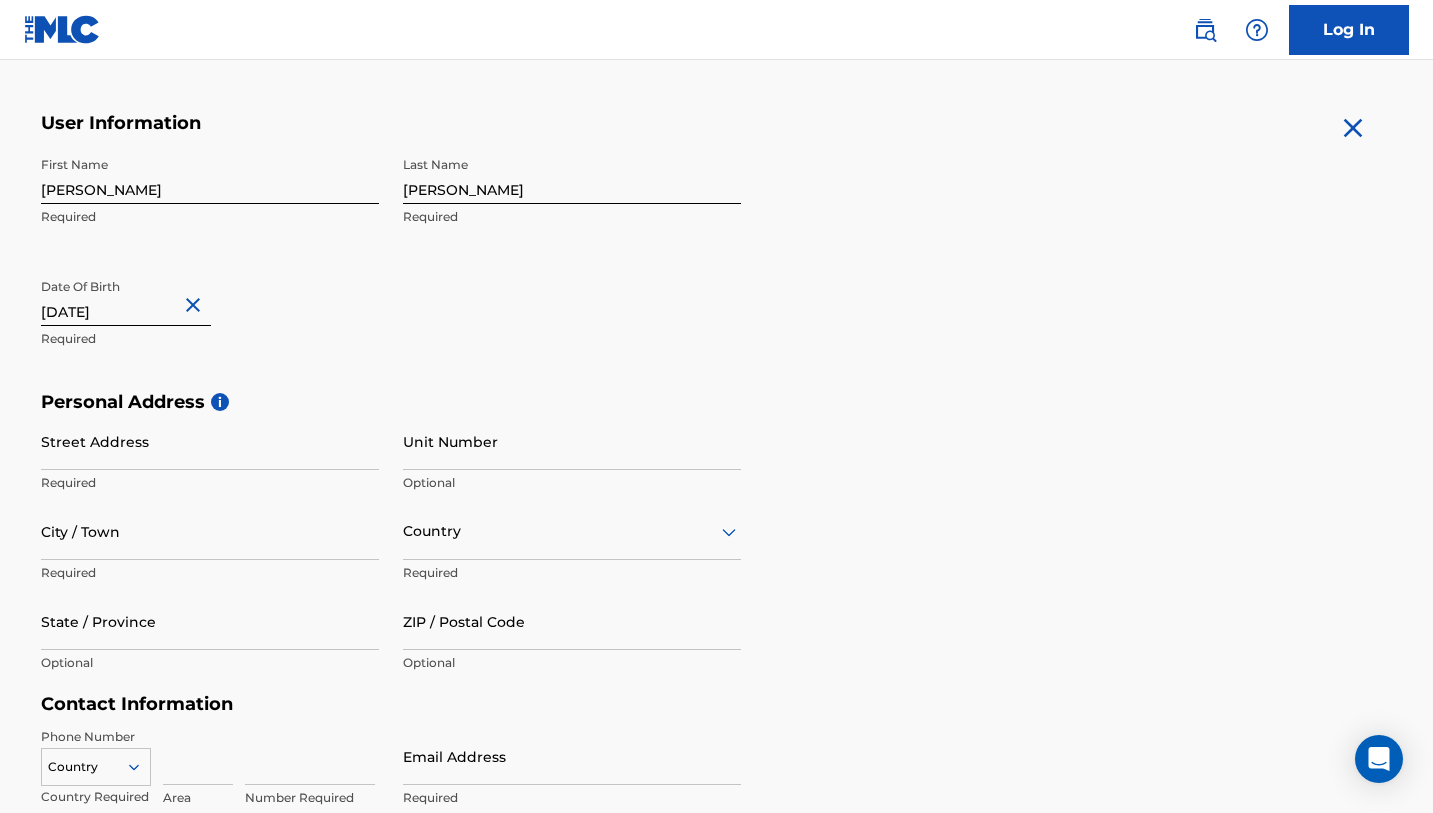 select on "8" 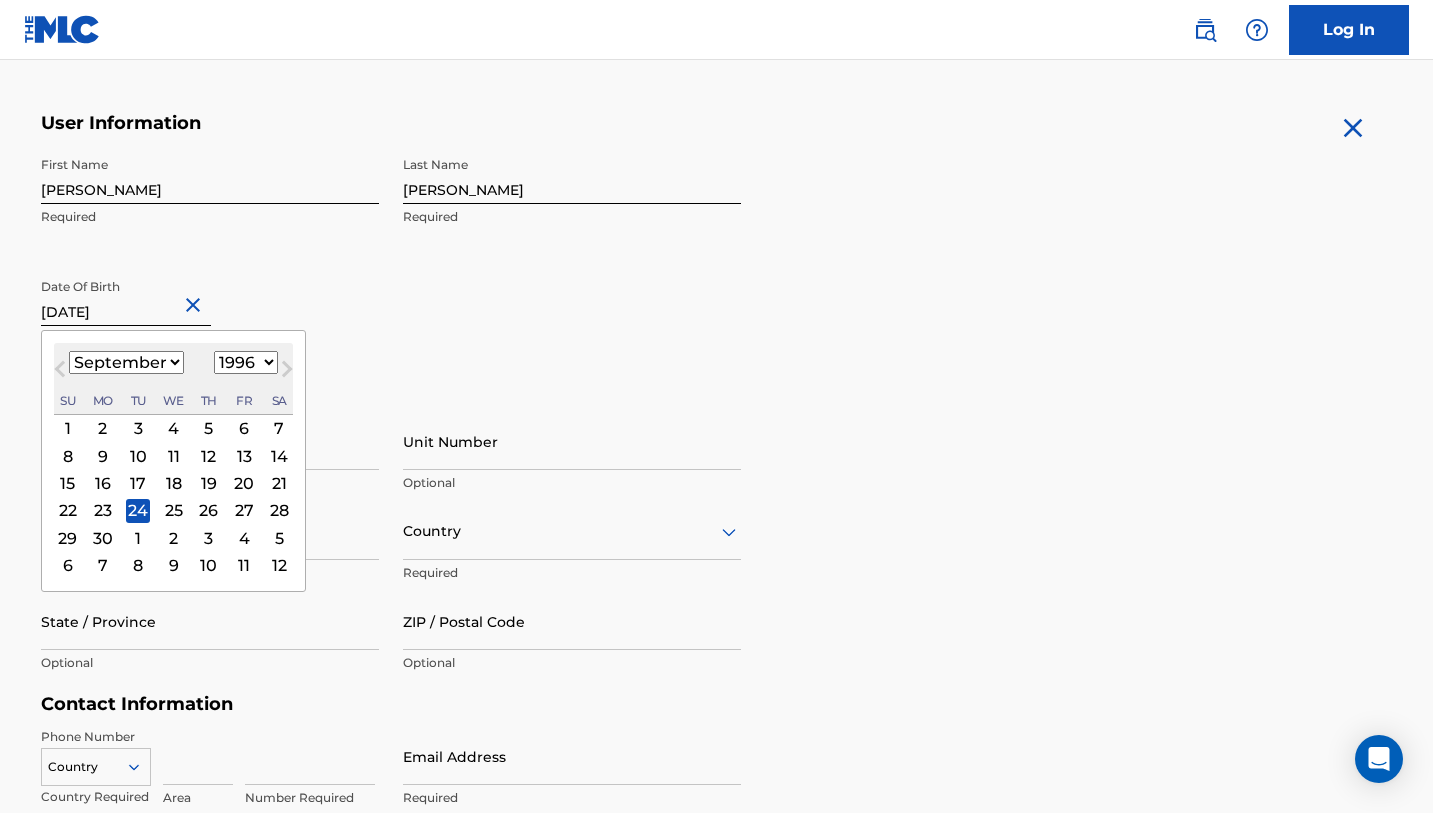 click on "24" at bounding box center (138, 510) 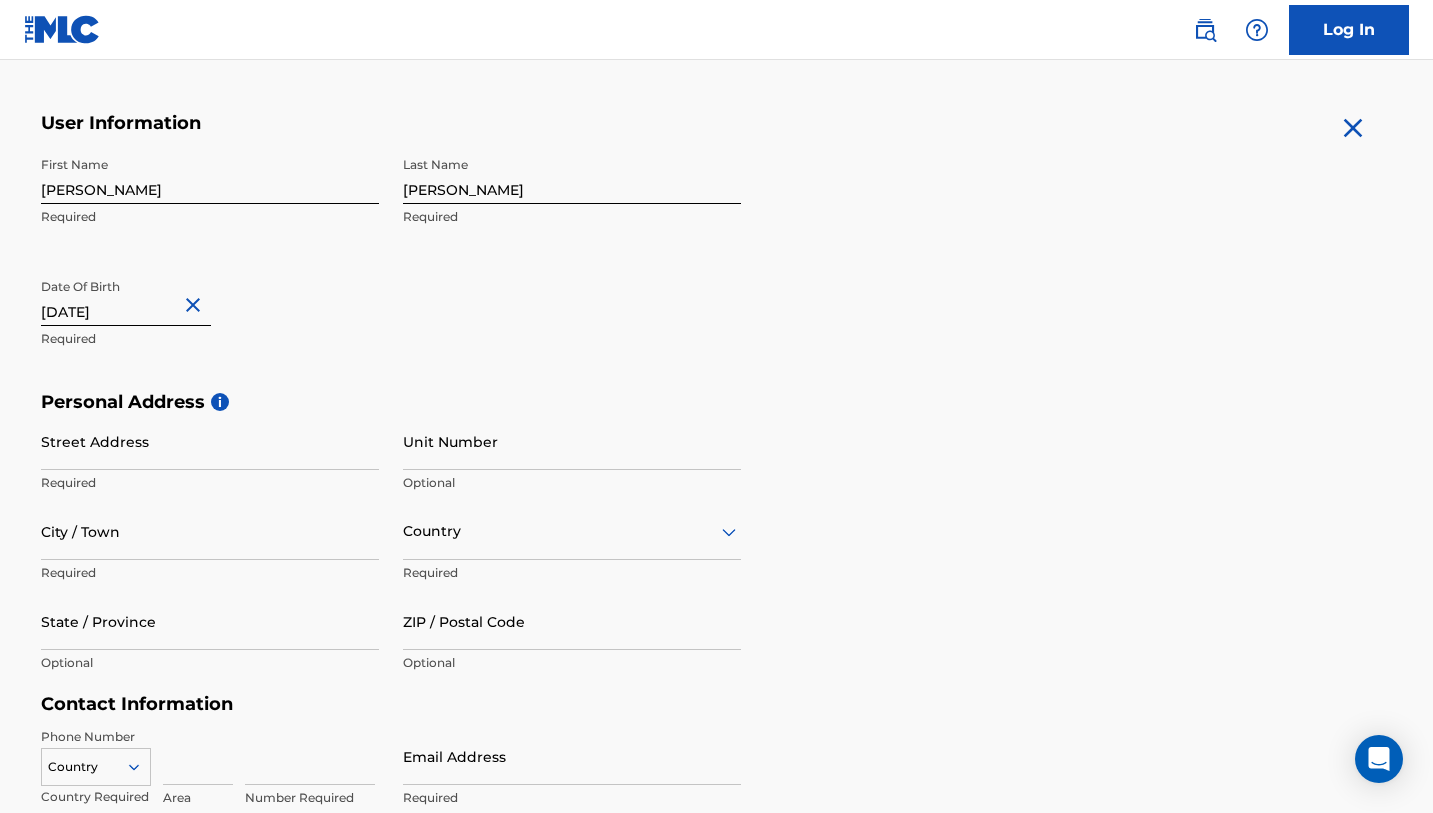 click on "Street Address" at bounding box center (210, 441) 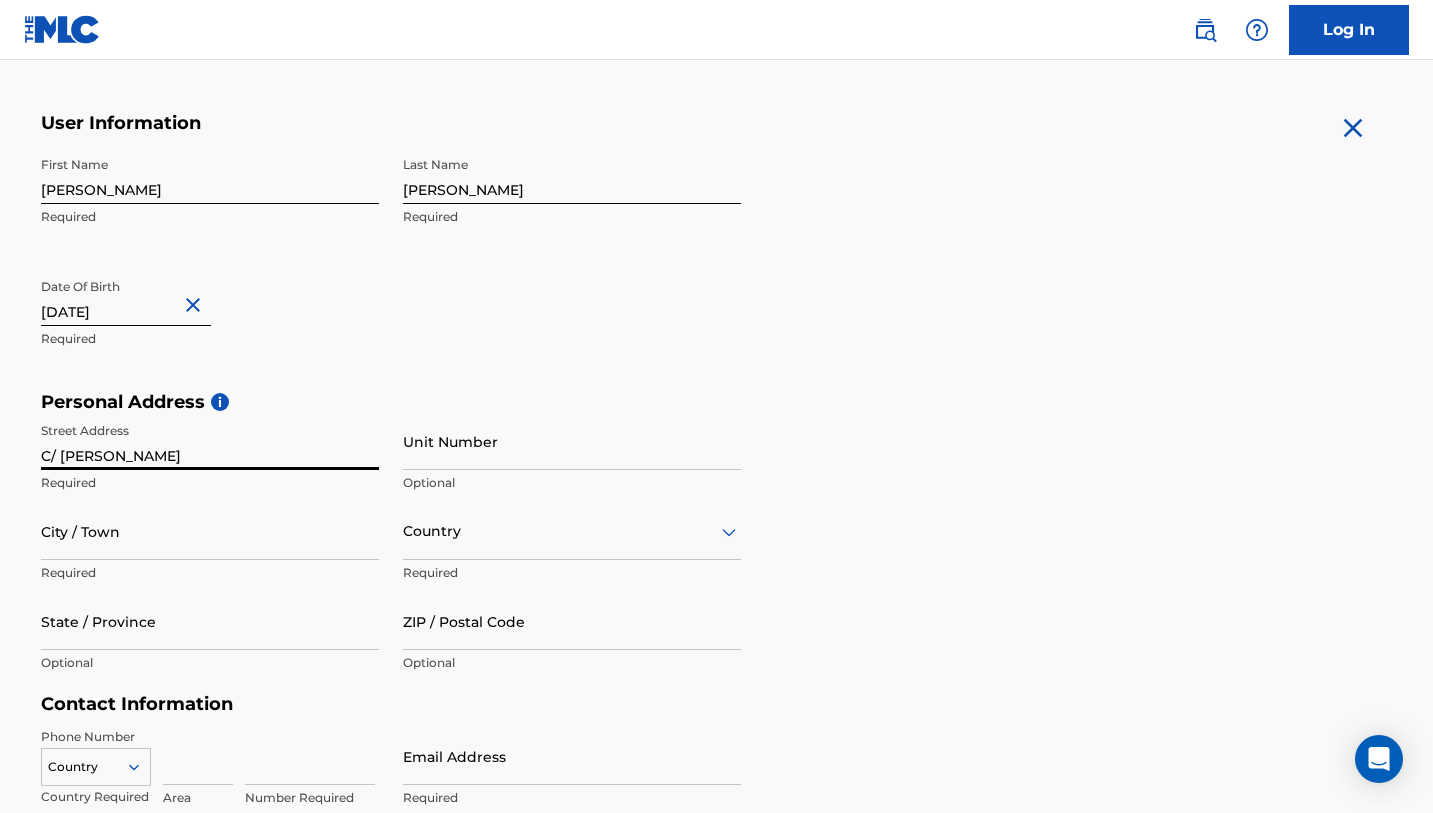 type on "C/ Ercilia Pepin" 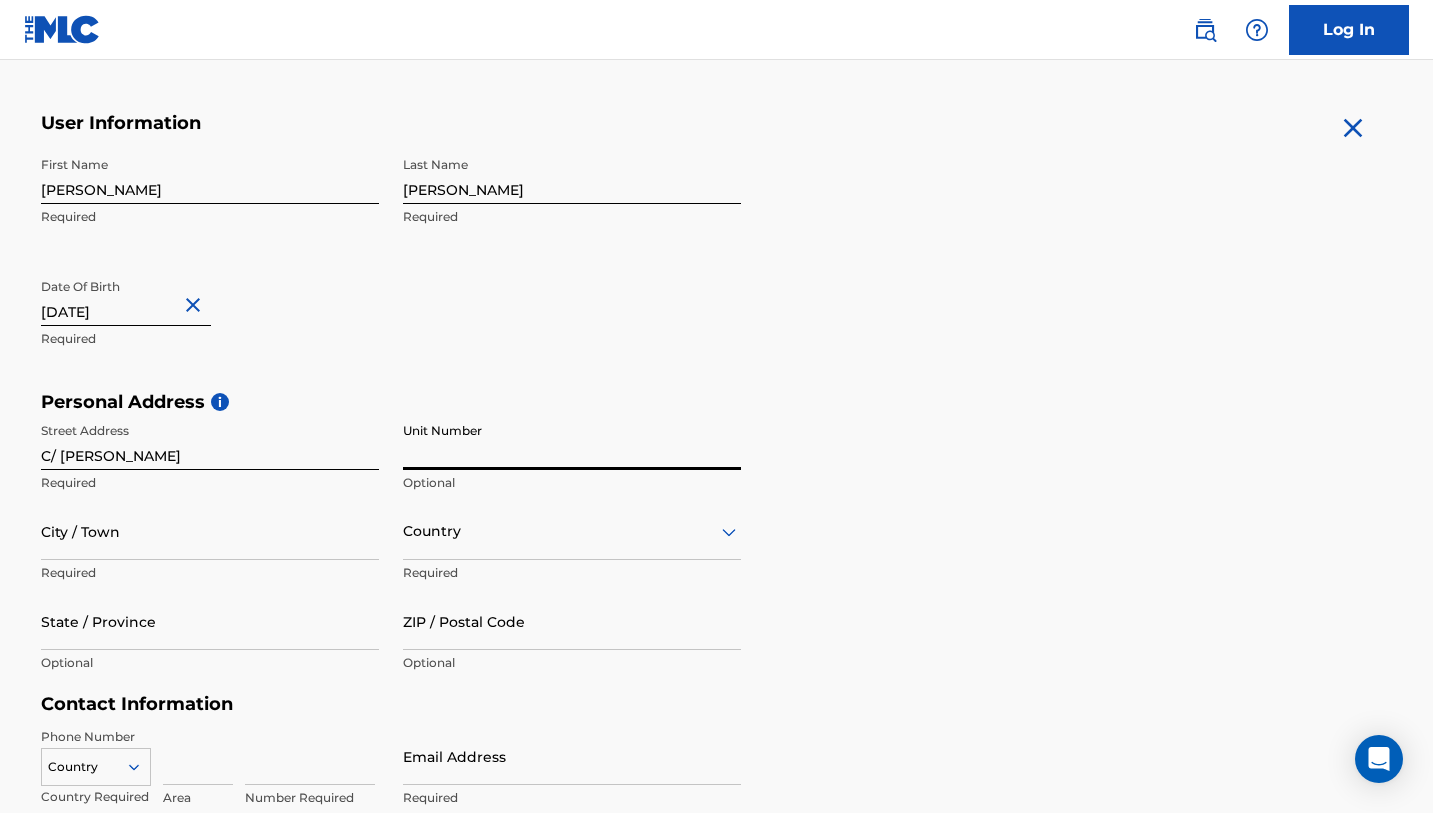 click on "Unit Number" at bounding box center [572, 441] 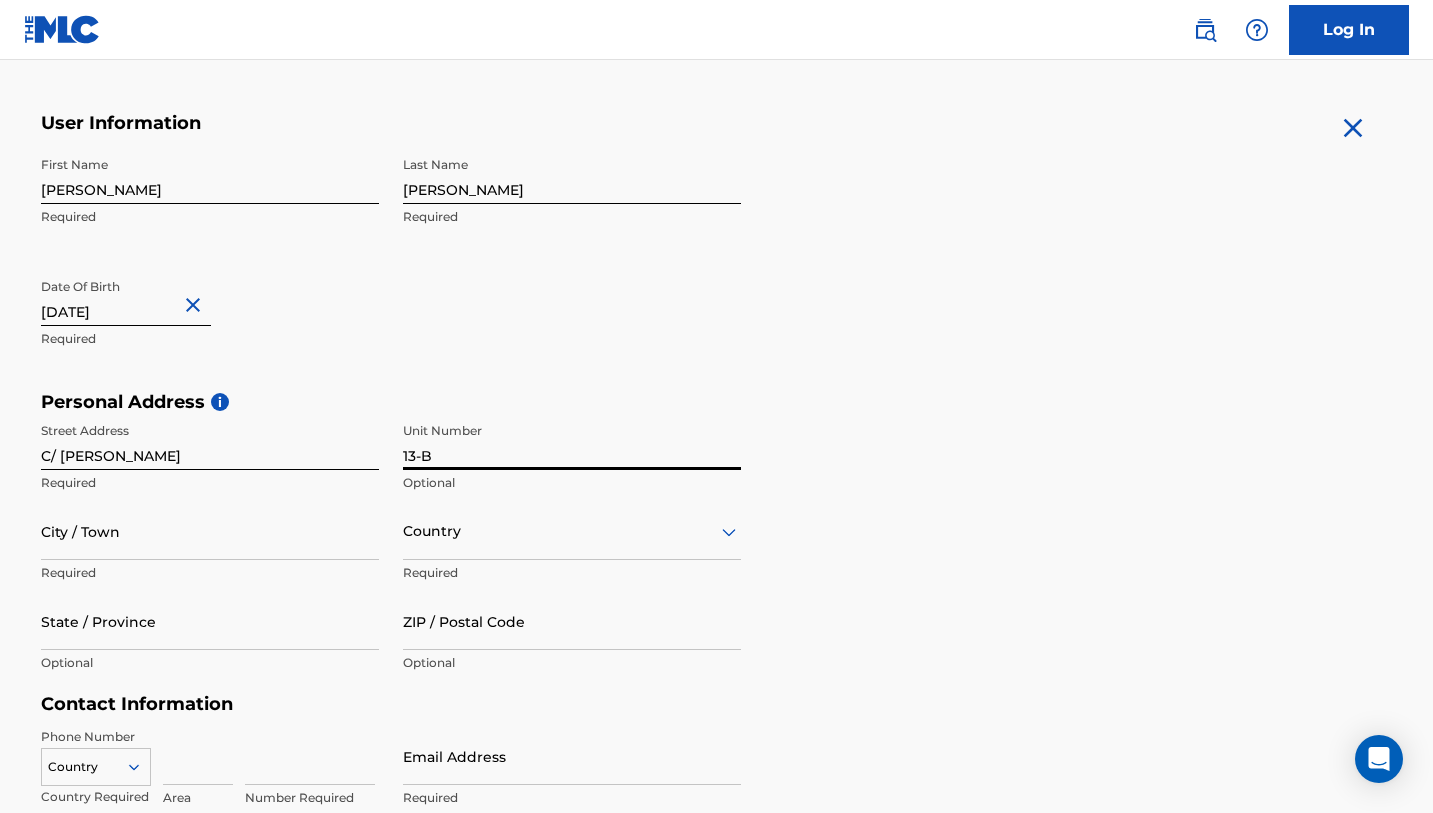 type on "13-B" 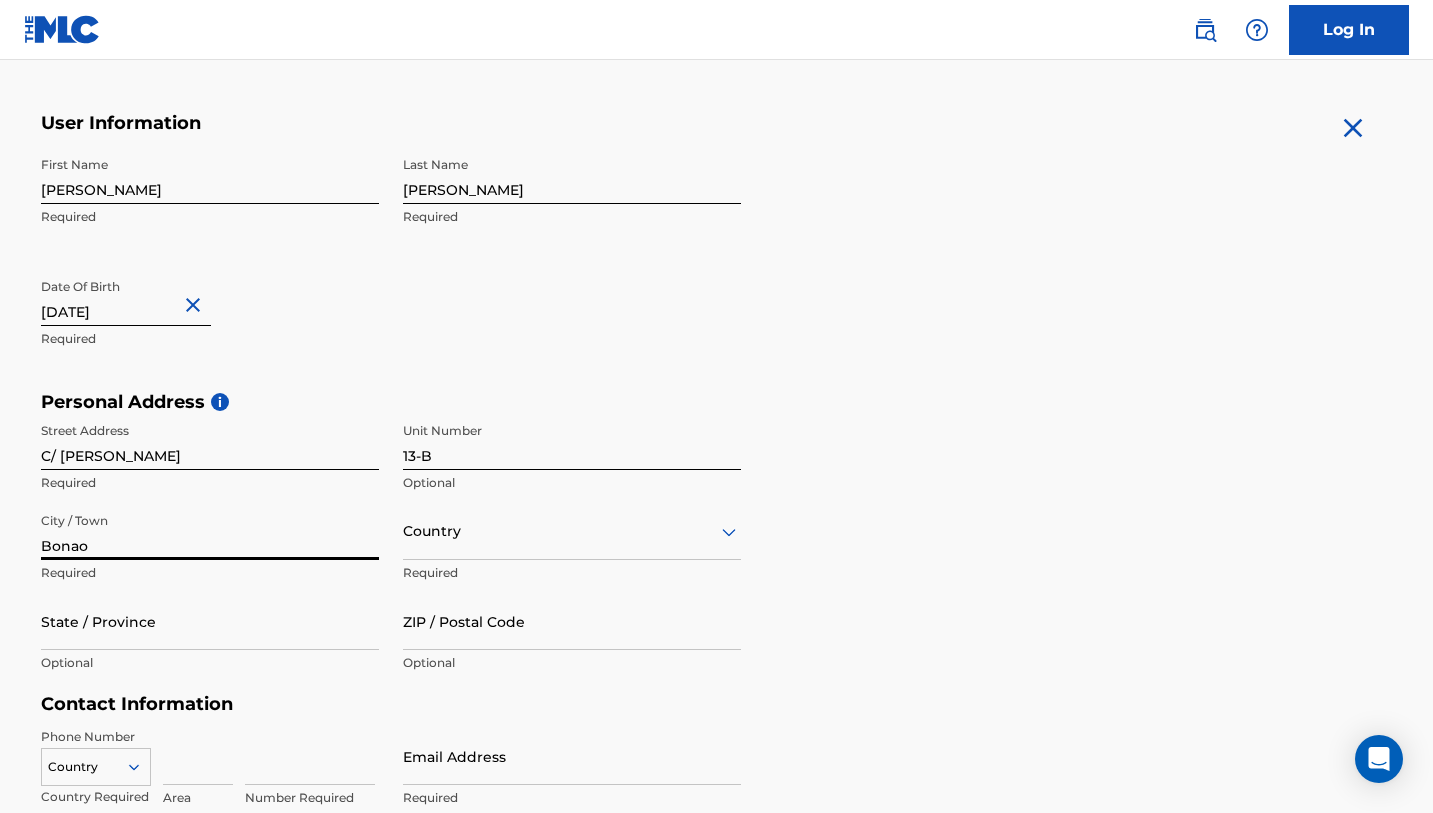 type on "Bonao" 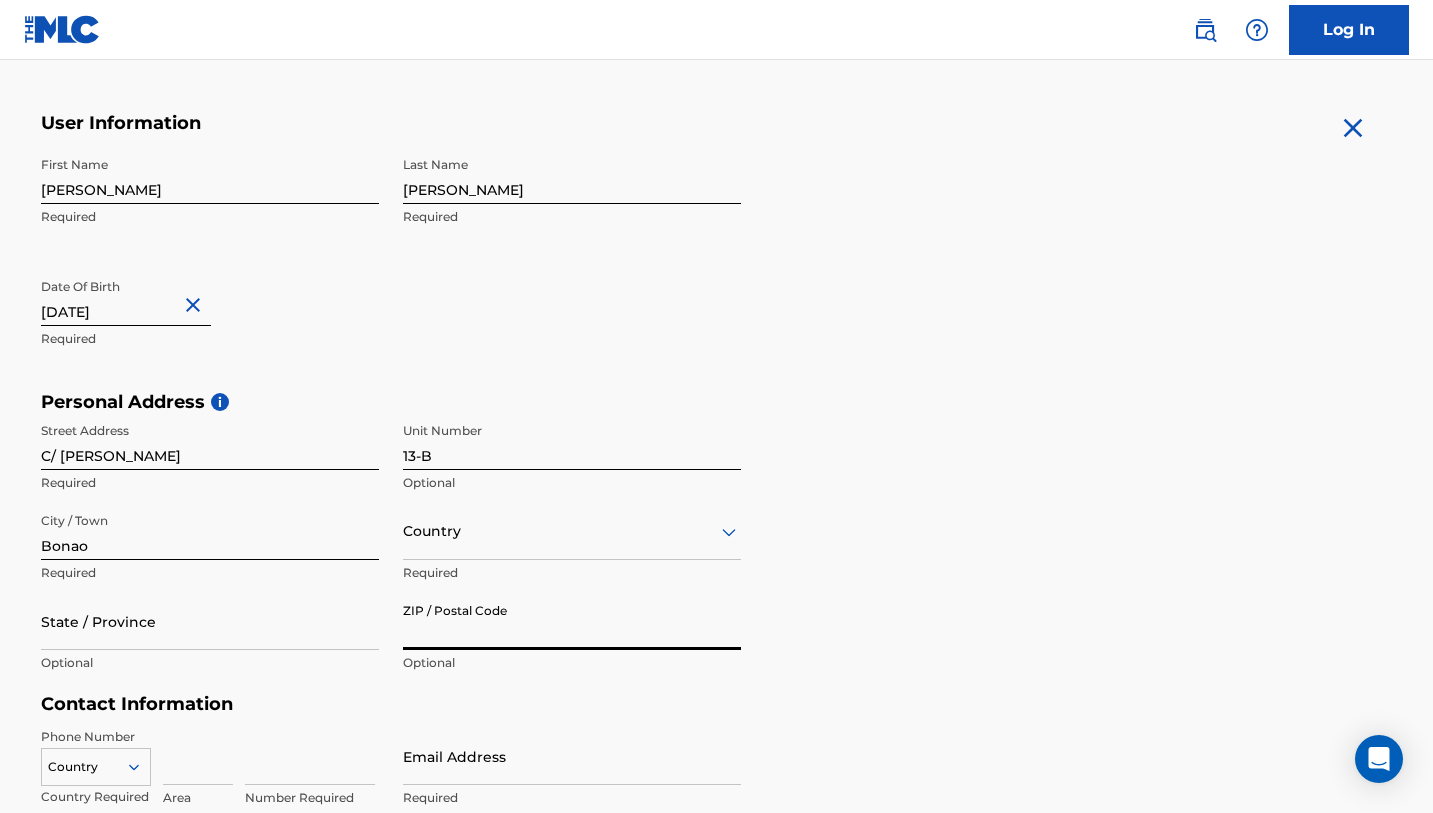 click on "ZIP / Postal Code" at bounding box center (572, 621) 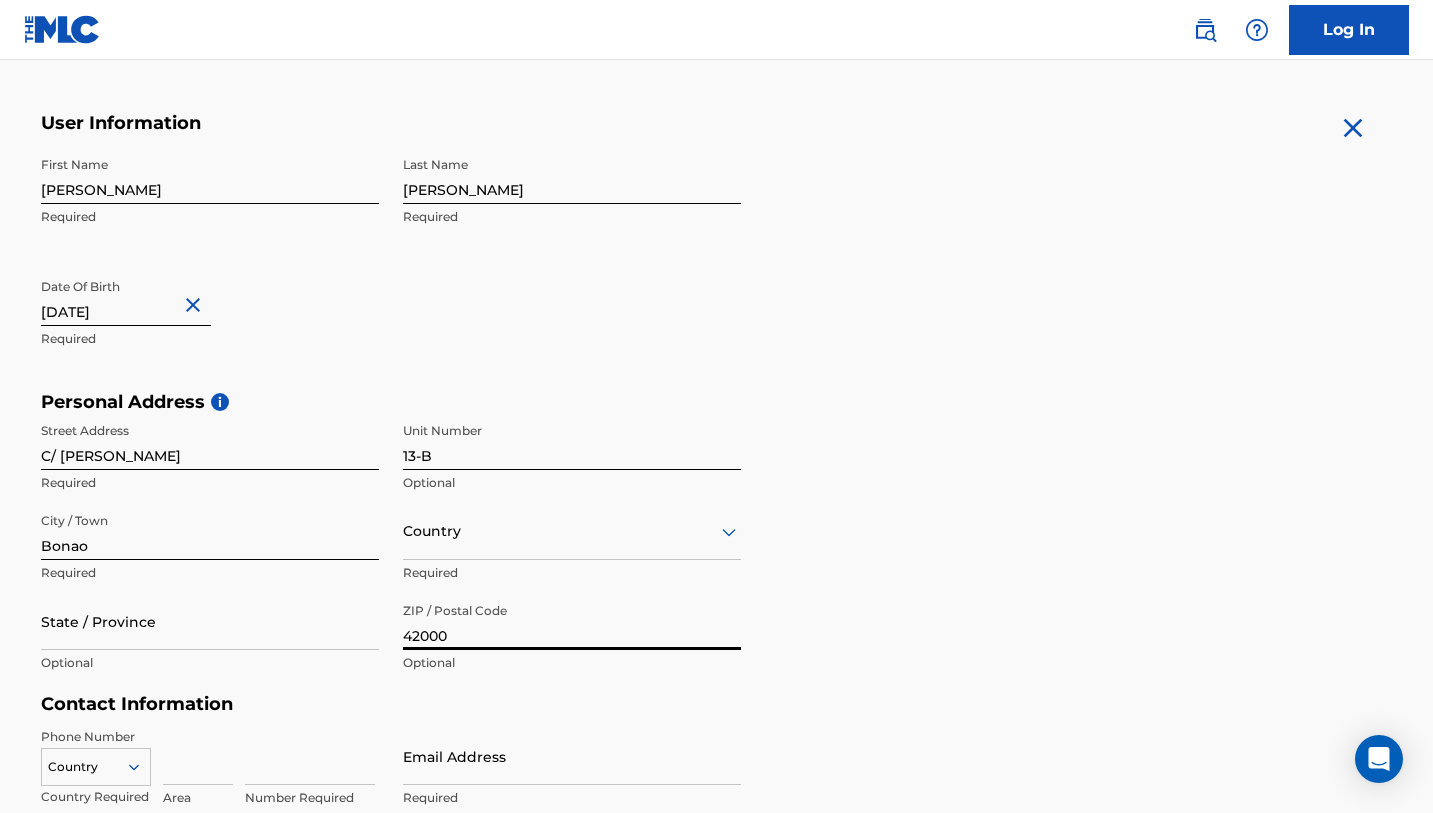 type on "42000" 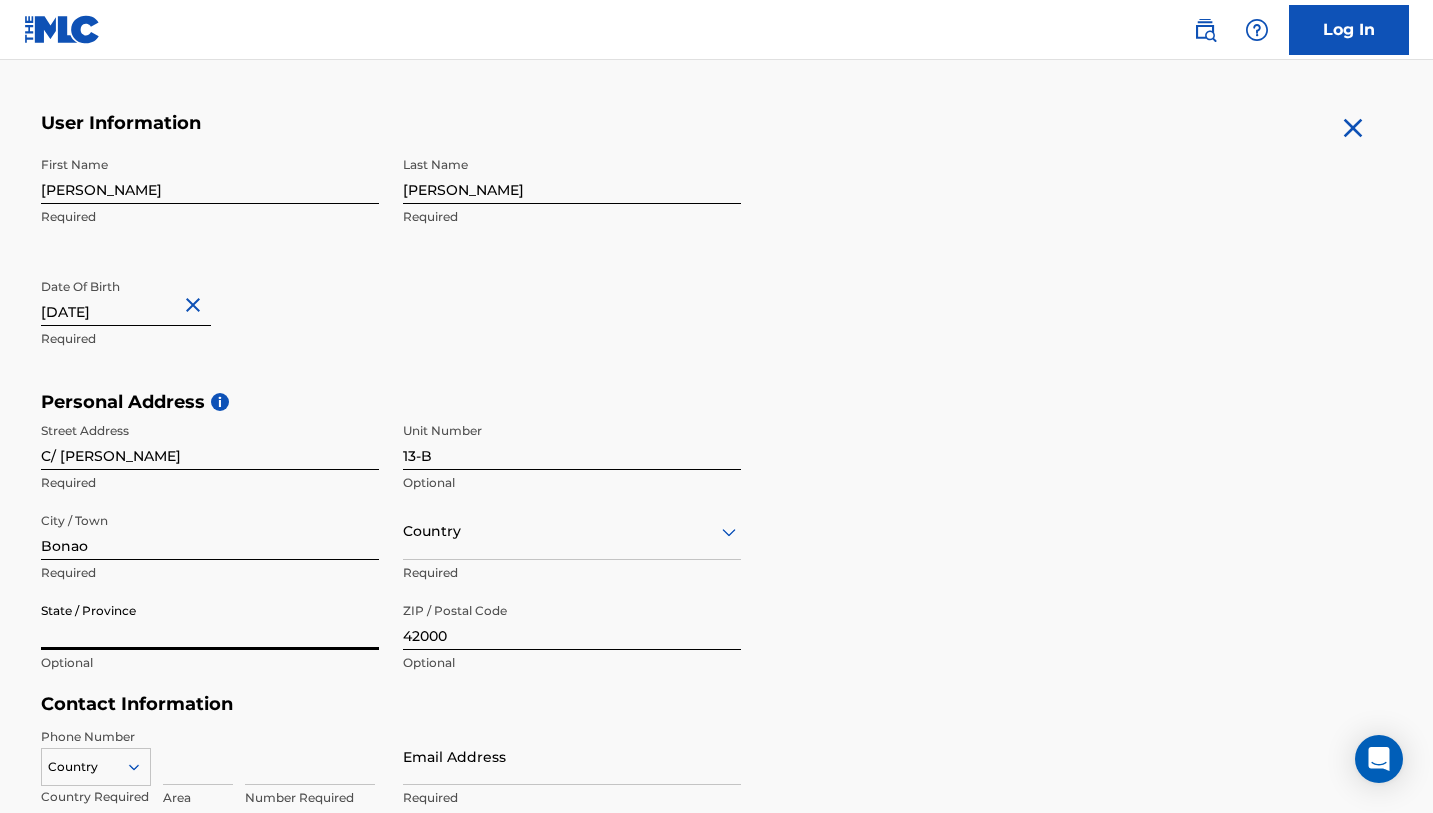 click on "State / Province" at bounding box center [210, 621] 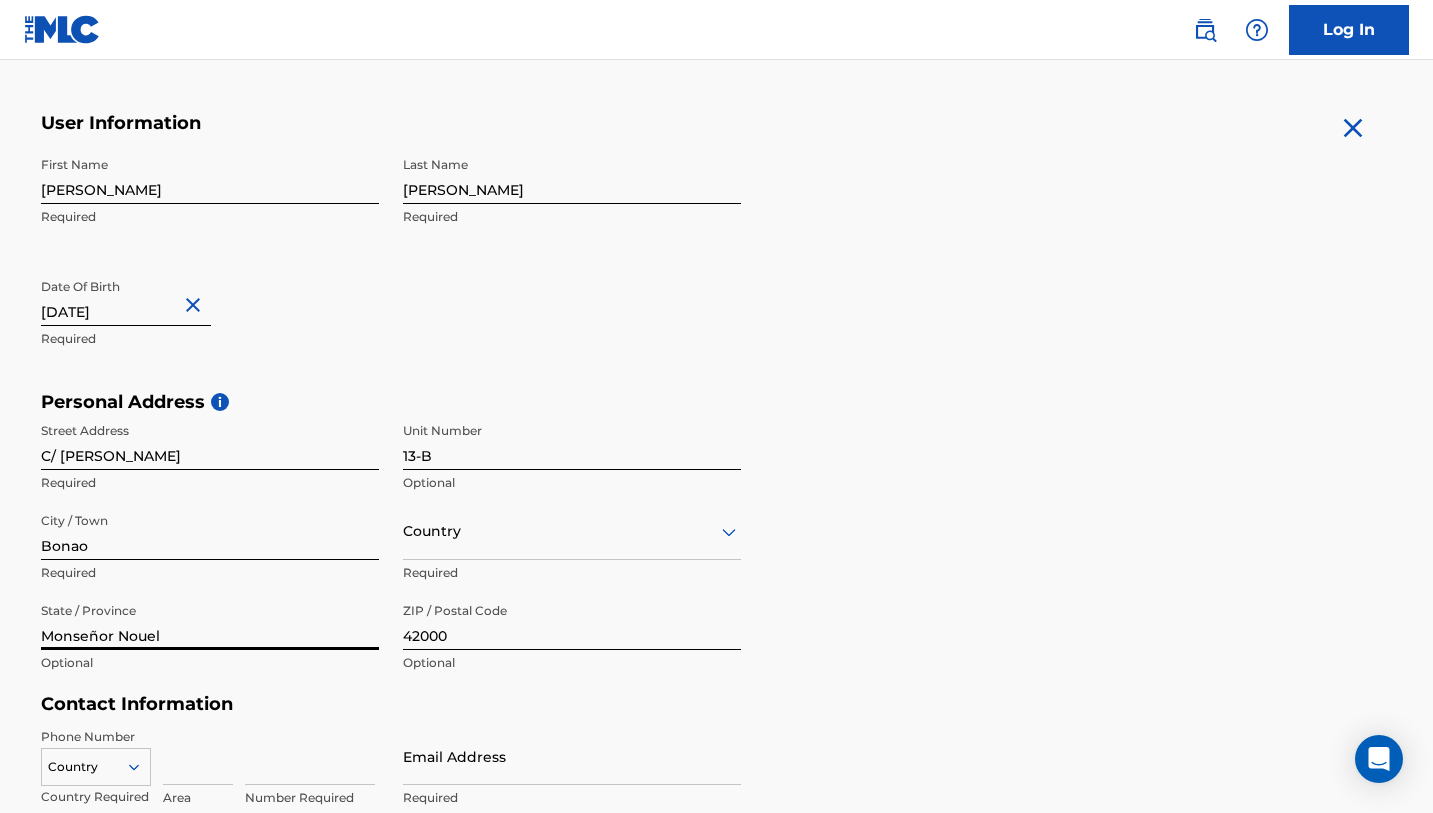 type on "Monseñor Nouel" 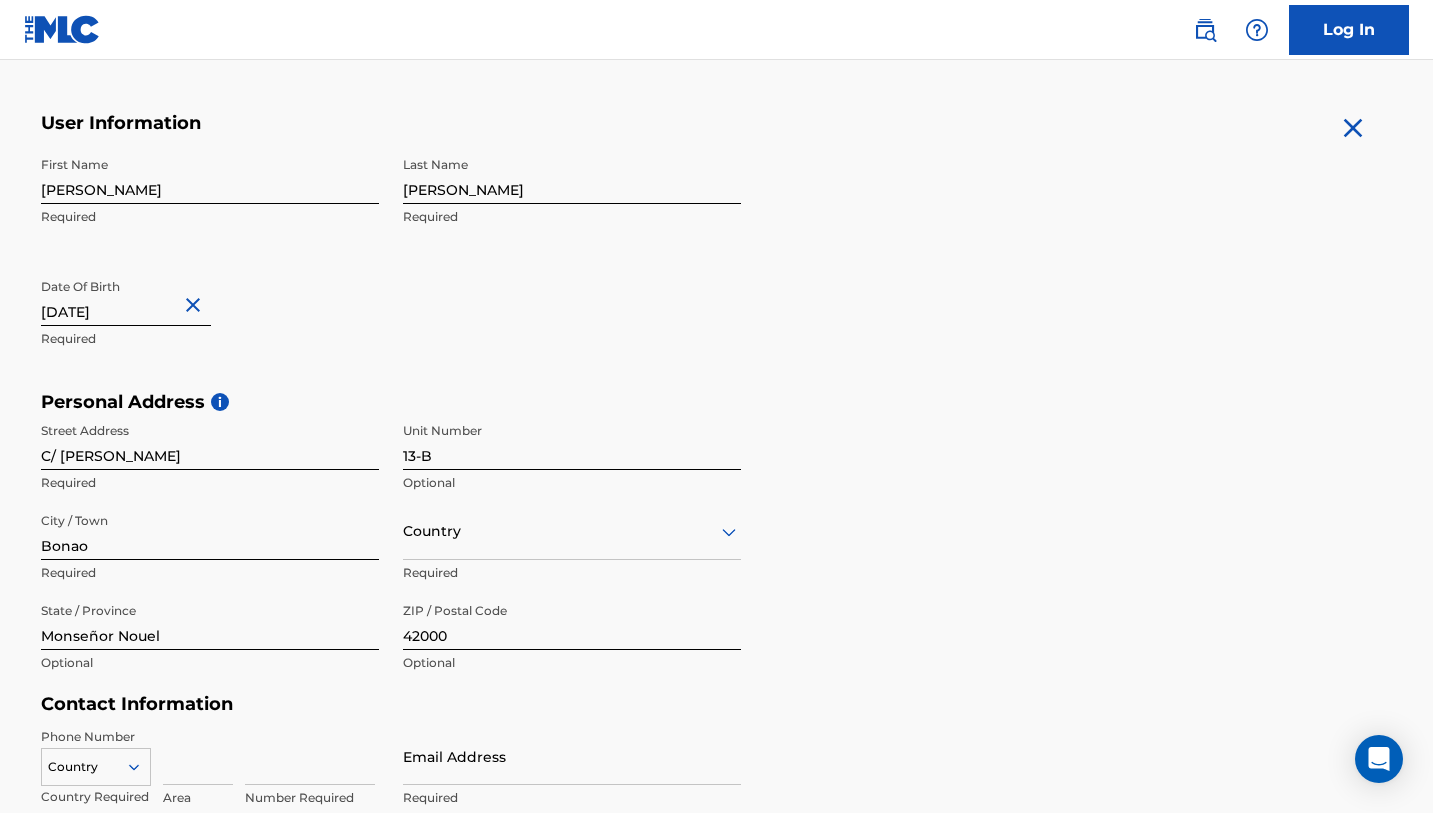 click on "Country" at bounding box center [572, 531] 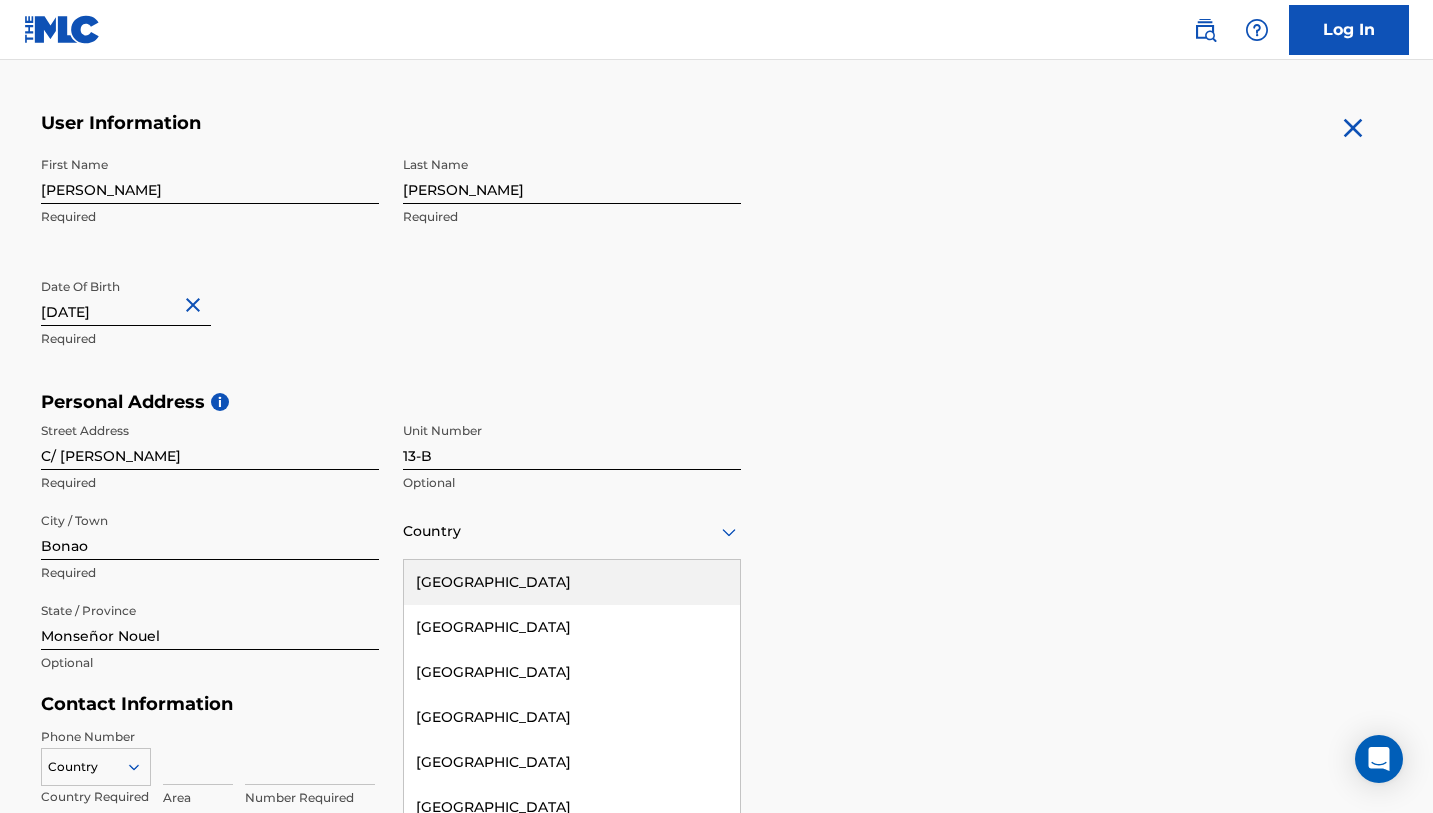 scroll, scrollTop: 405, scrollLeft: 0, axis: vertical 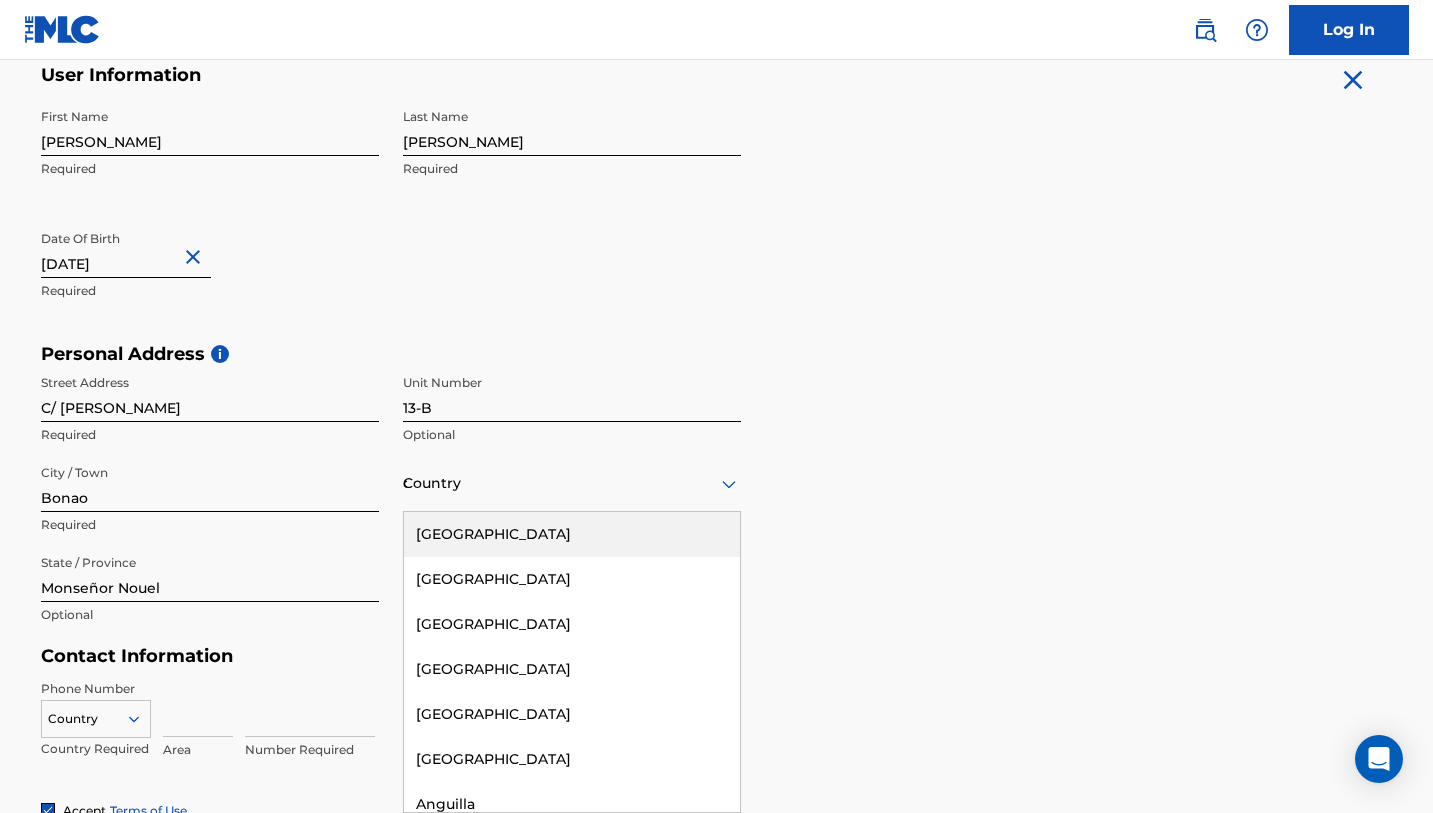 type on "do" 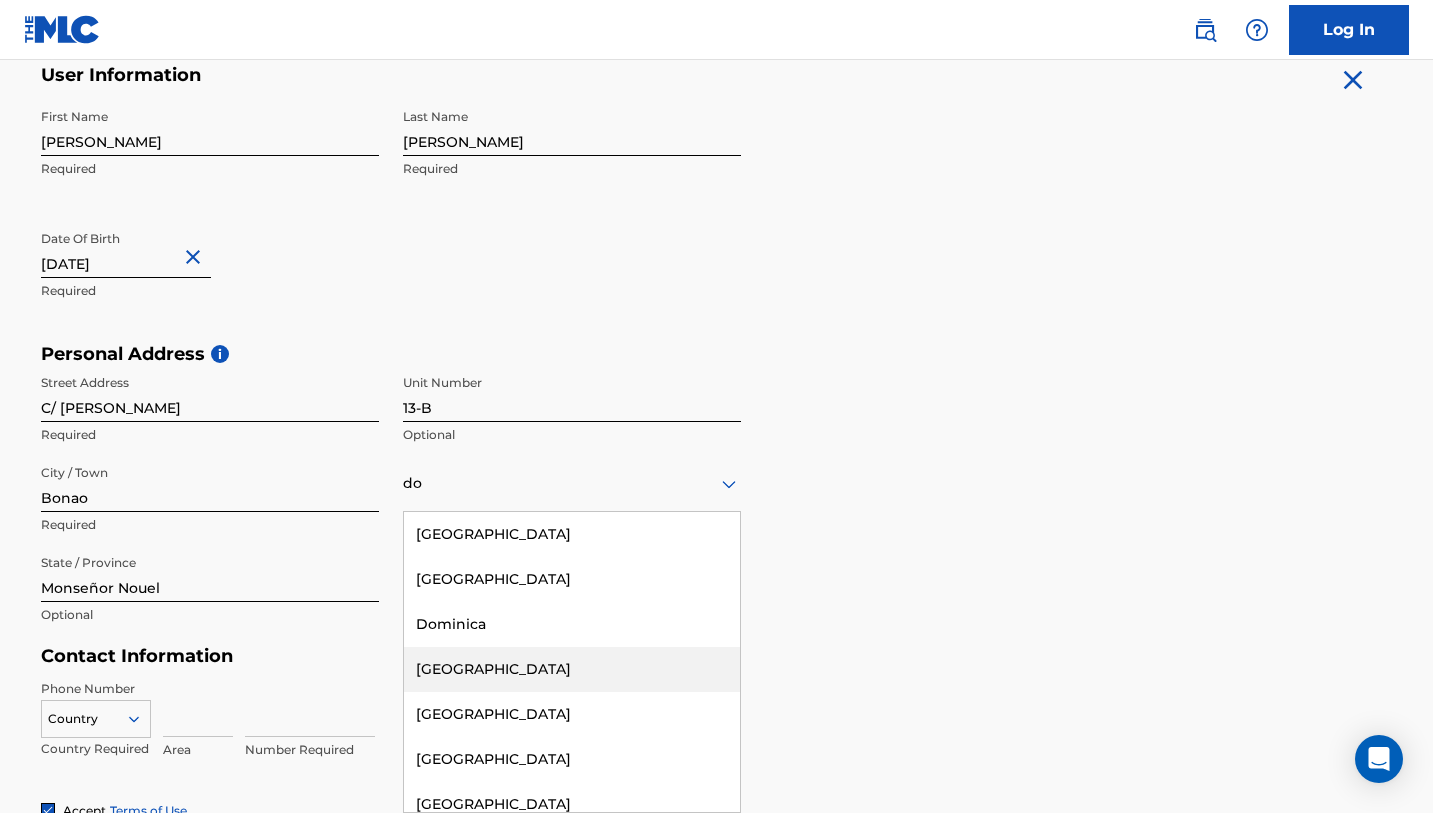 click on "Dominican Republic" at bounding box center (572, 669) 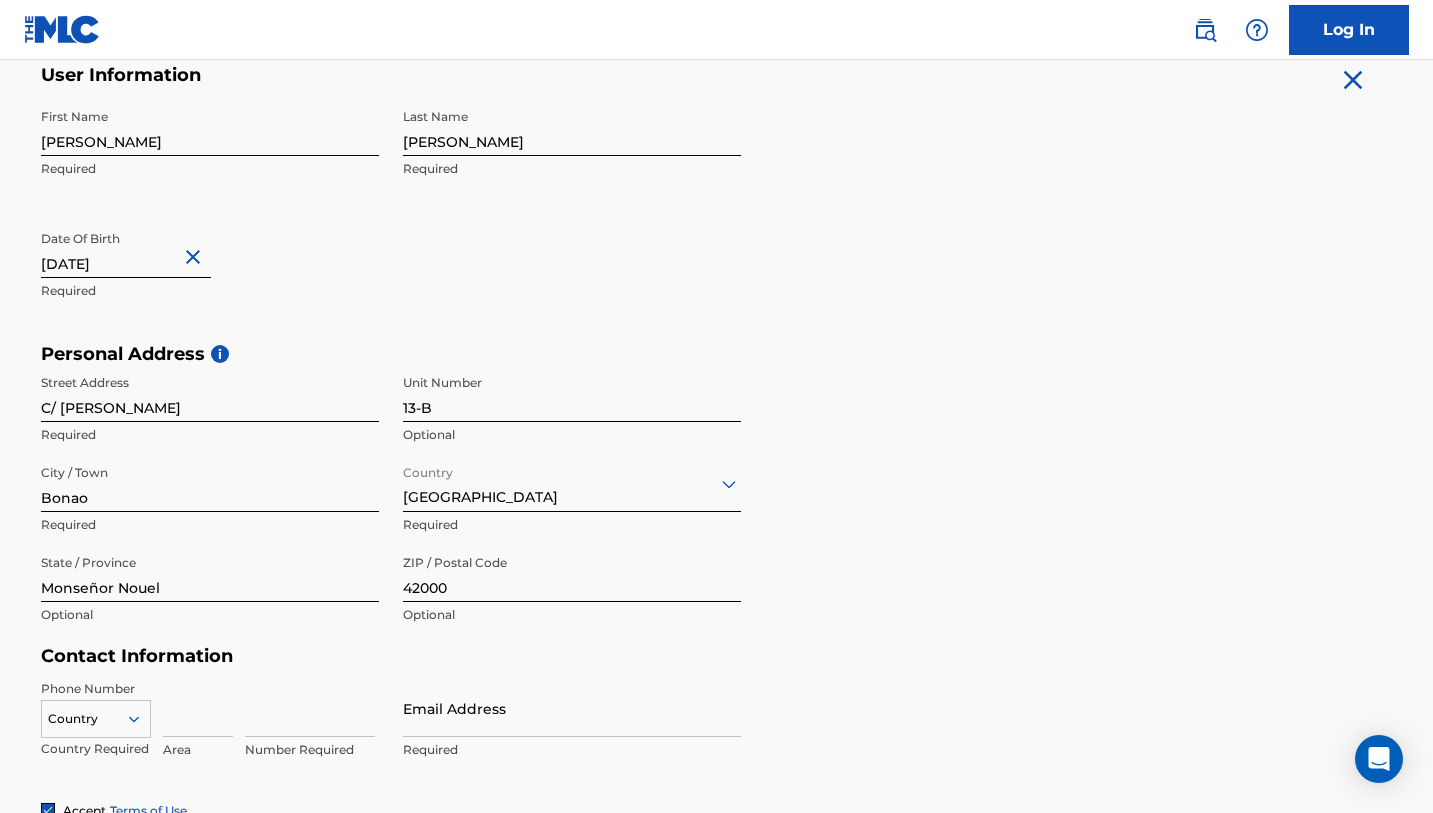 click on "Personal Address i Street Address C/ Ercilia Pepin Required Unit Number 13-B Optional City / Town Bonao Required Country Dominican Republic Required State / Province Monseñor Nouel Optional ZIP / Postal Code 42000 Optional" at bounding box center [717, 494] 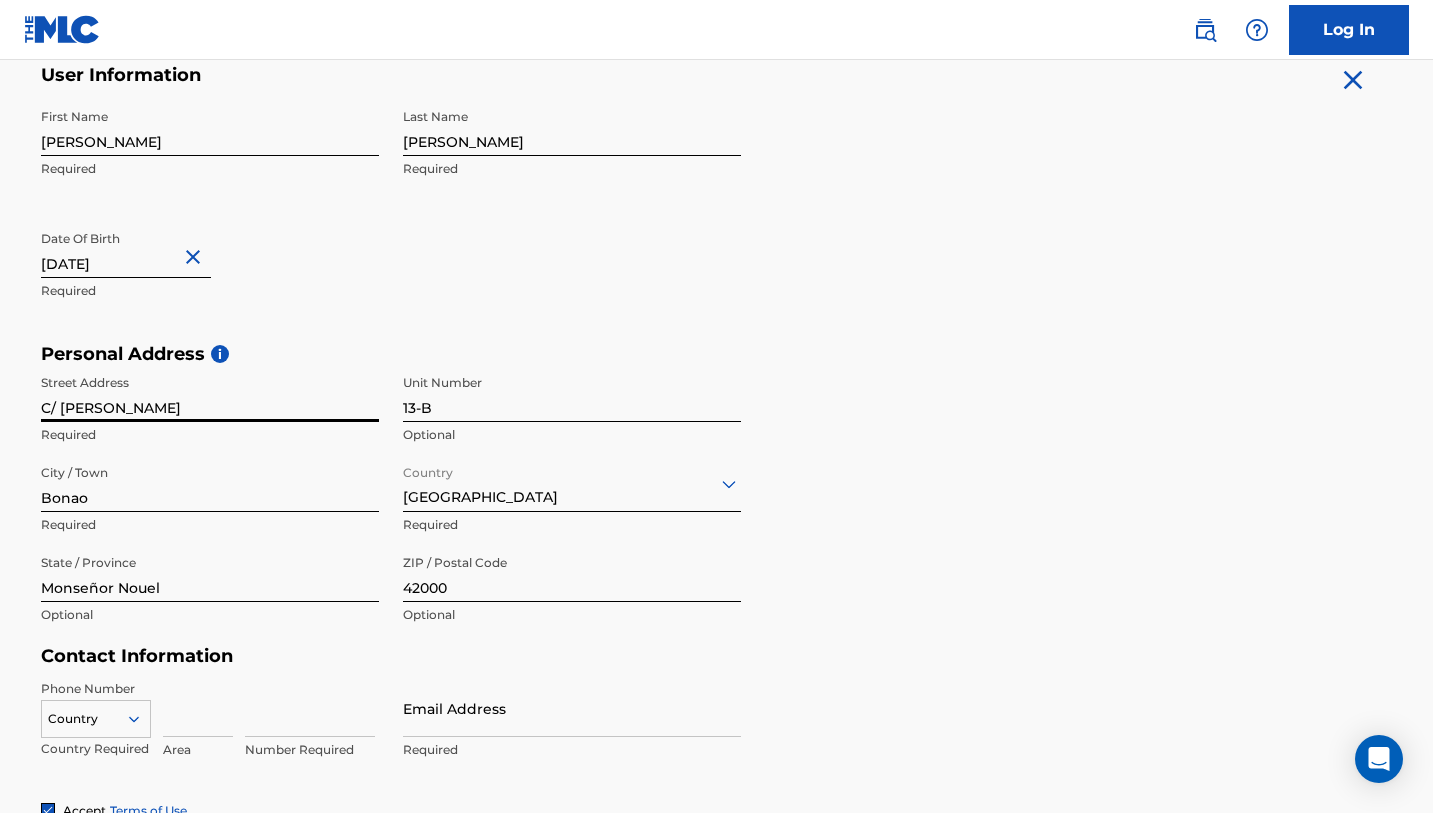 click on "C/ Ercilia Pepin" at bounding box center (210, 393) 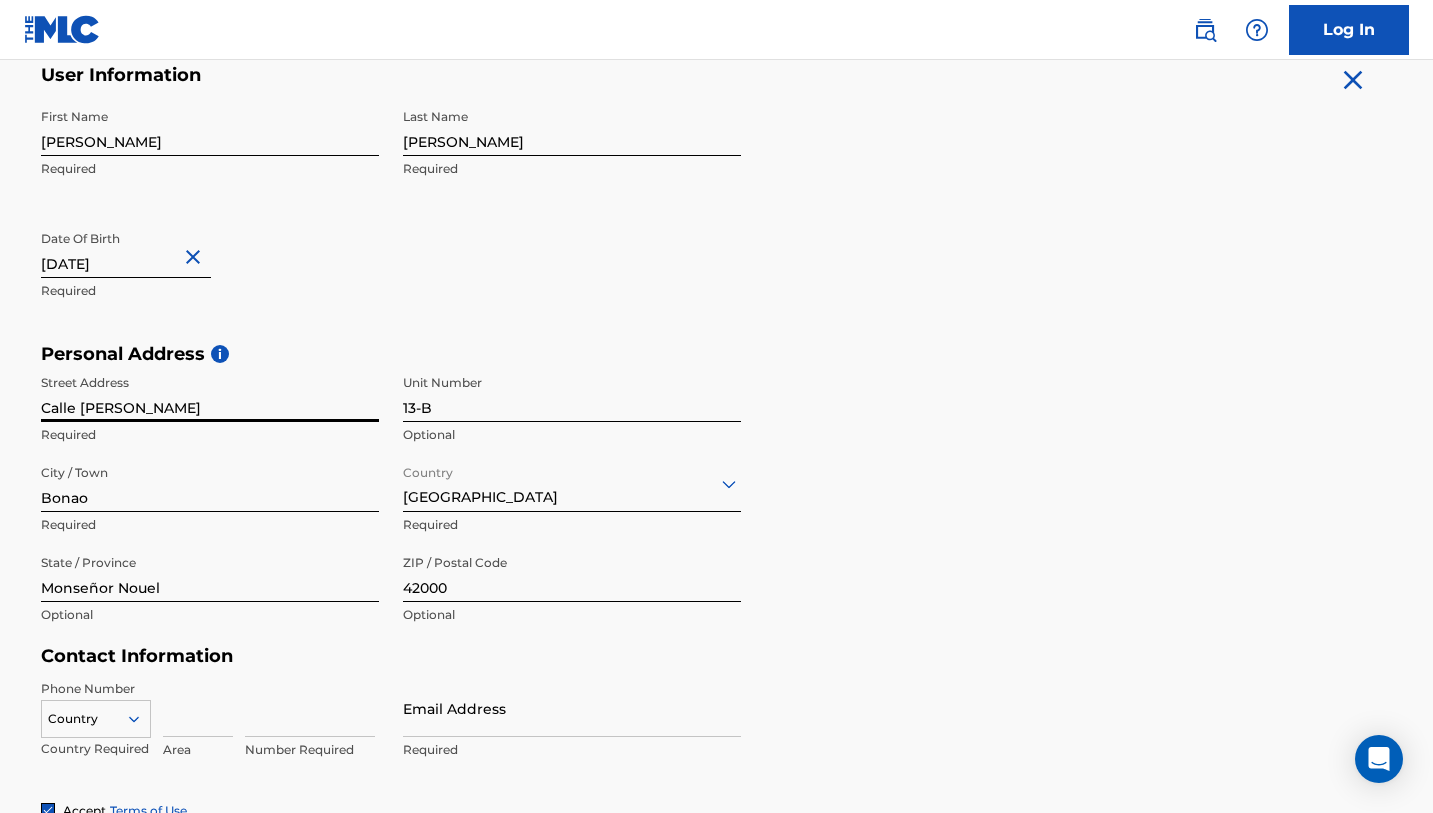 drag, startPoint x: 82, startPoint y: 404, endPoint x: 41, endPoint y: 403, distance: 41.01219 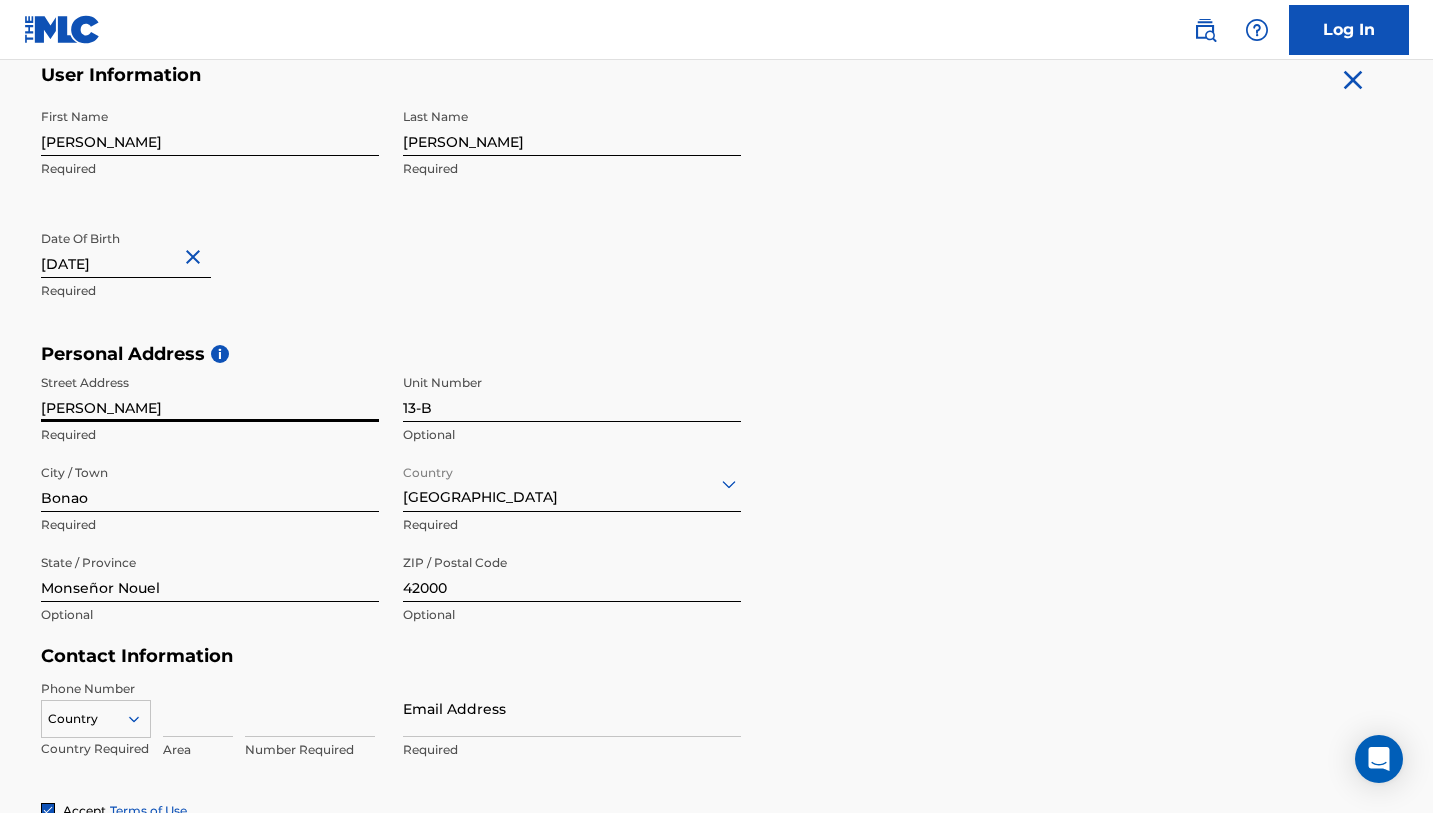 type on "Ercilia Pepin" 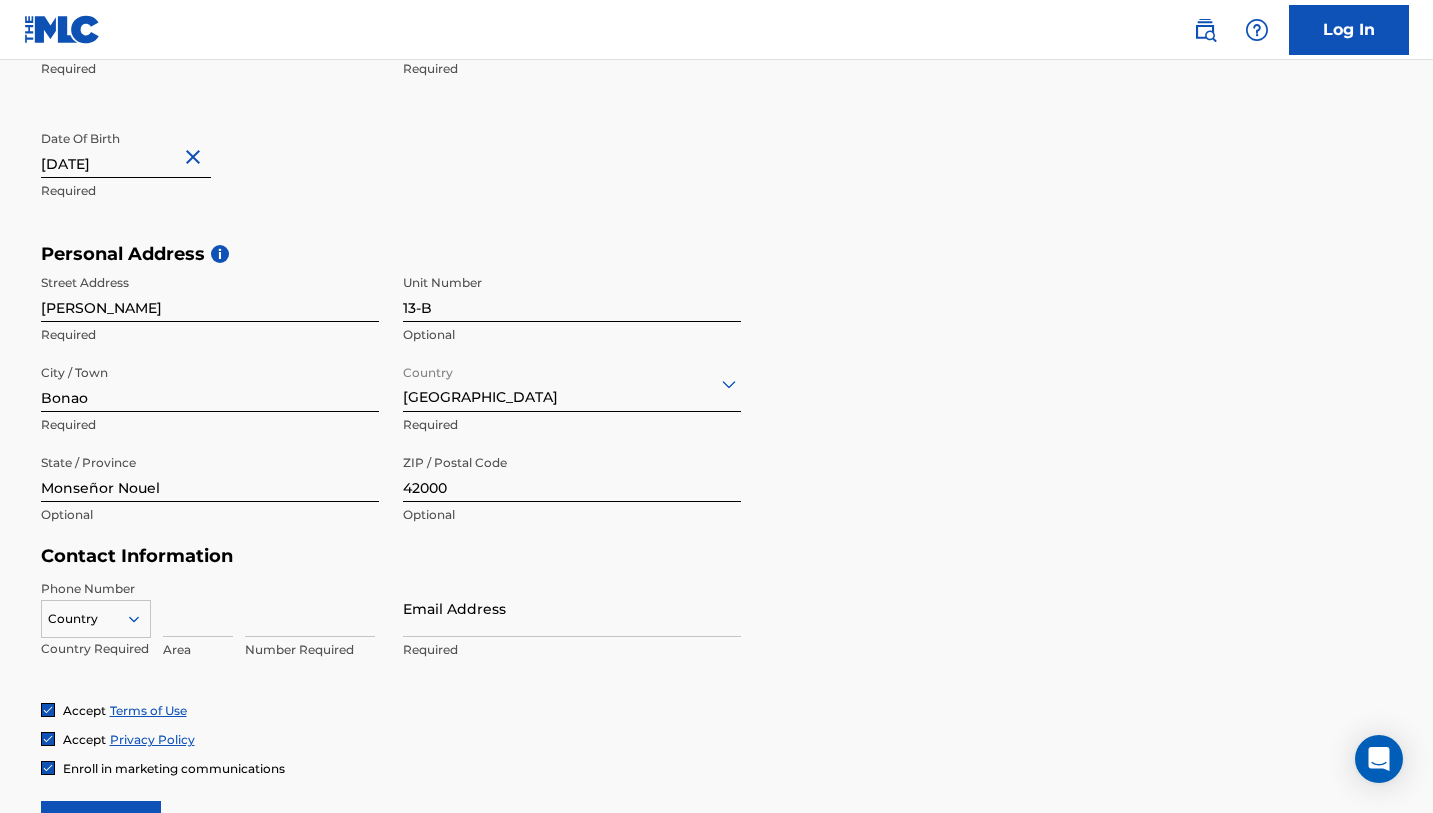 scroll, scrollTop: 685, scrollLeft: 0, axis: vertical 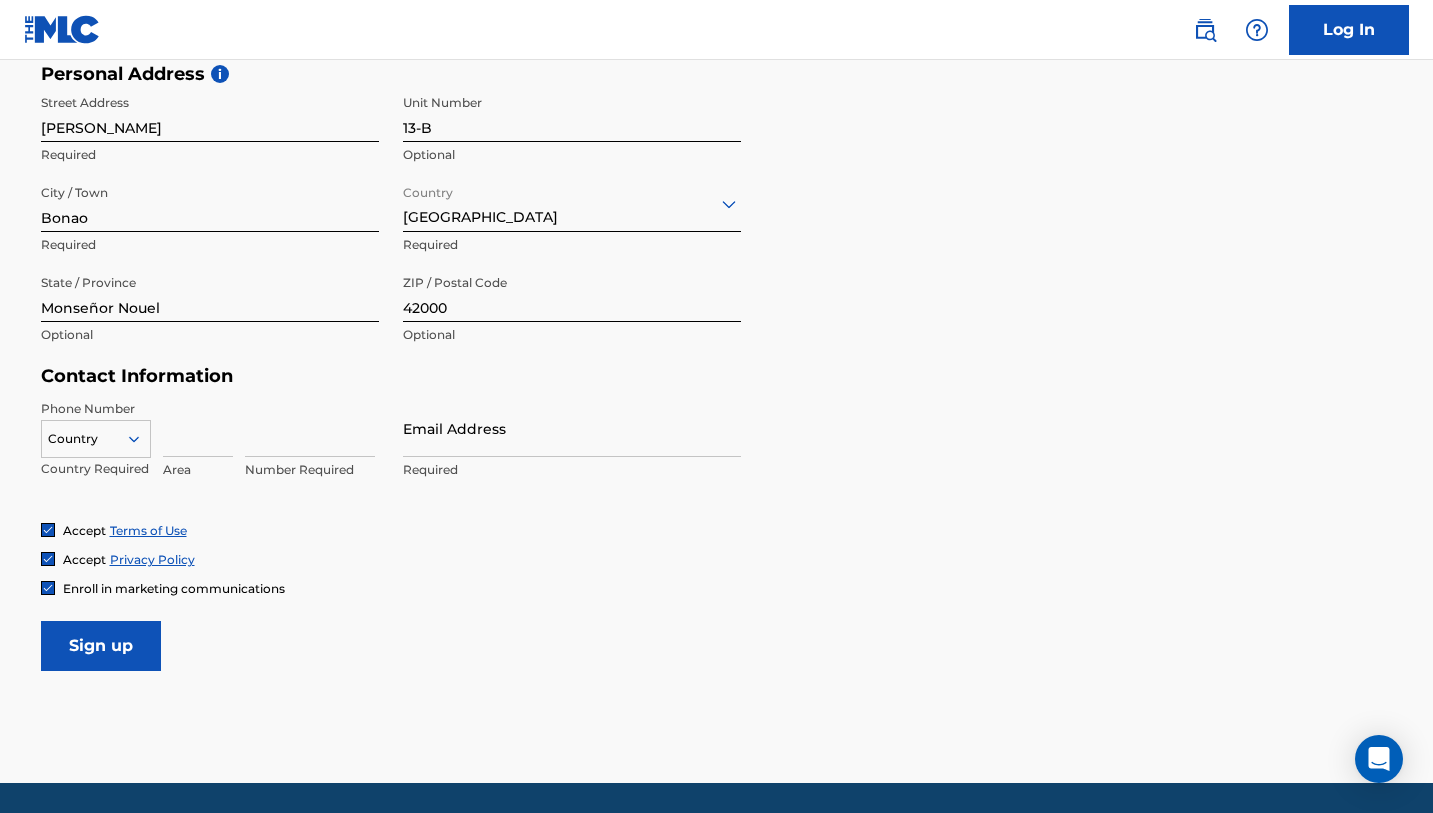 click 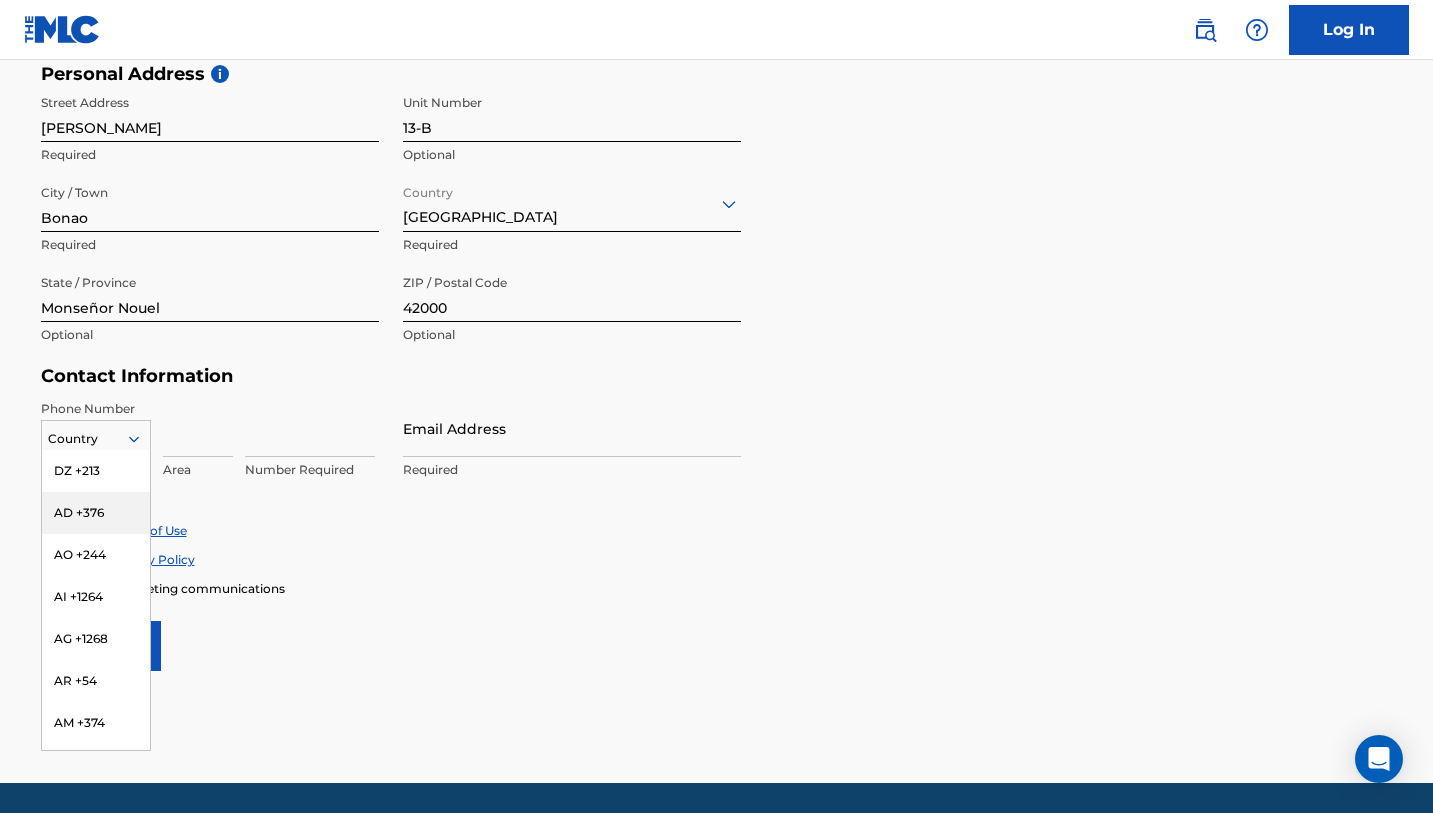 type on "d" 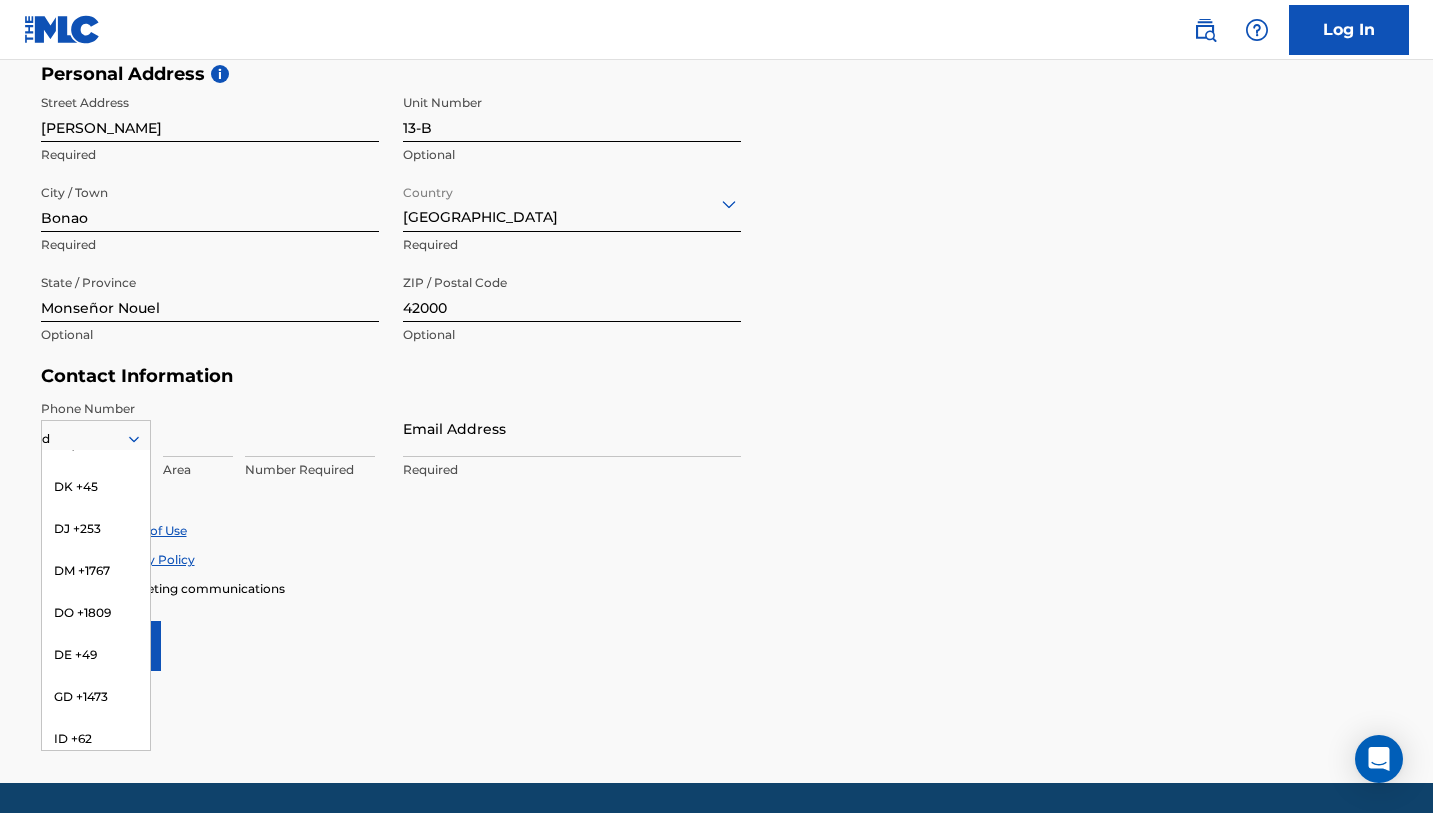 scroll, scrollTop: 306, scrollLeft: 0, axis: vertical 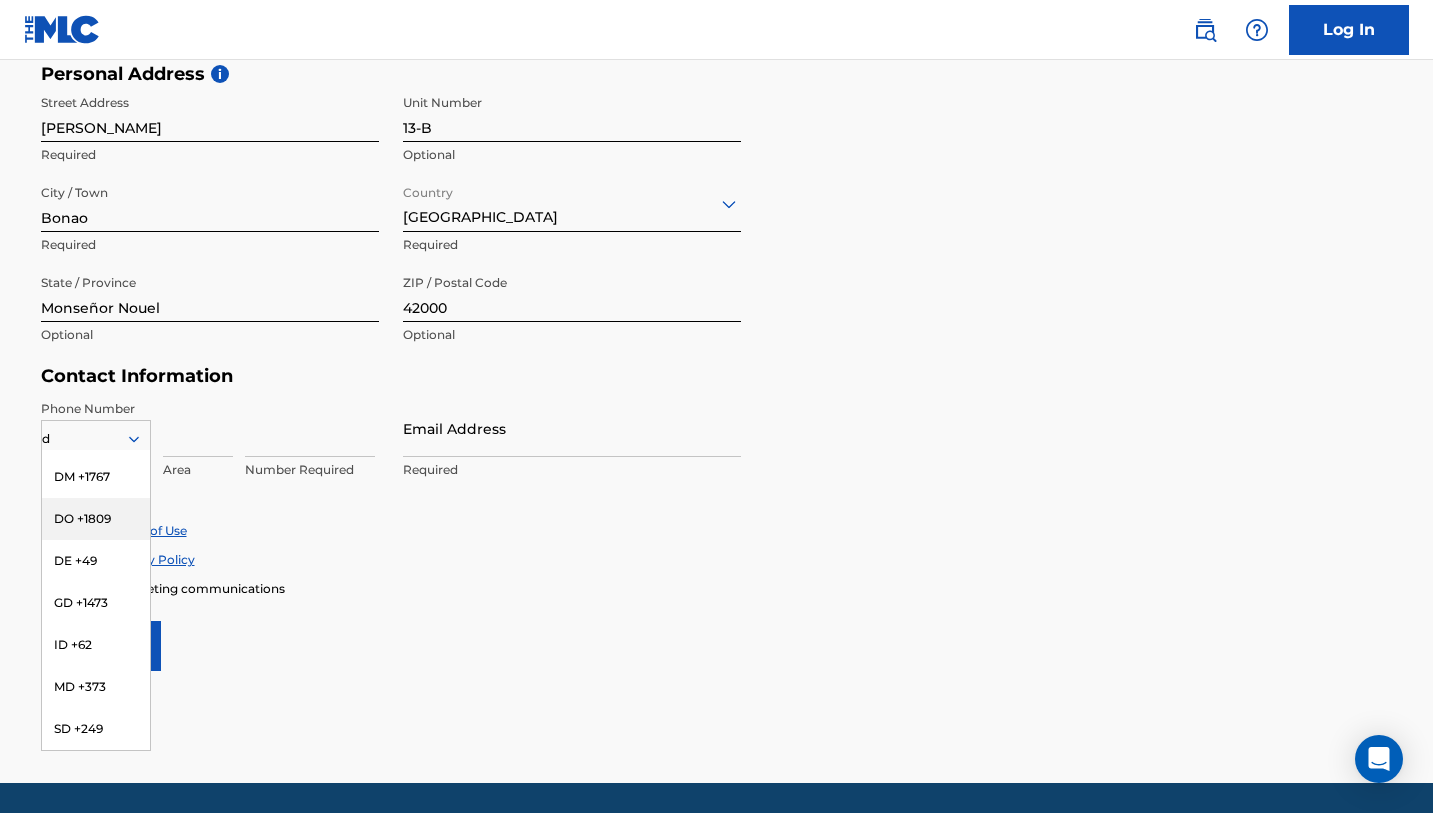 click on "DO +1809" at bounding box center (96, 519) 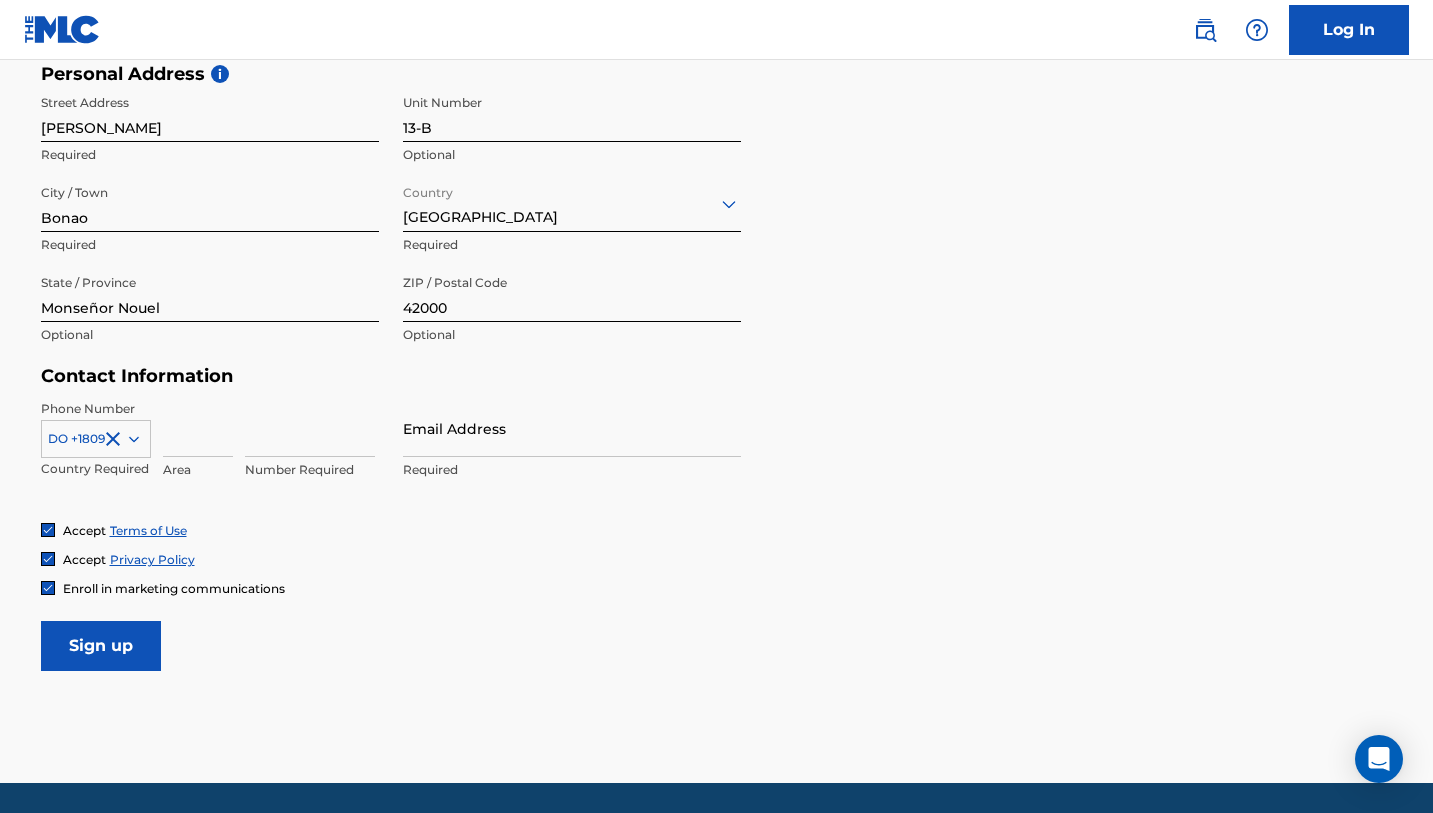 click 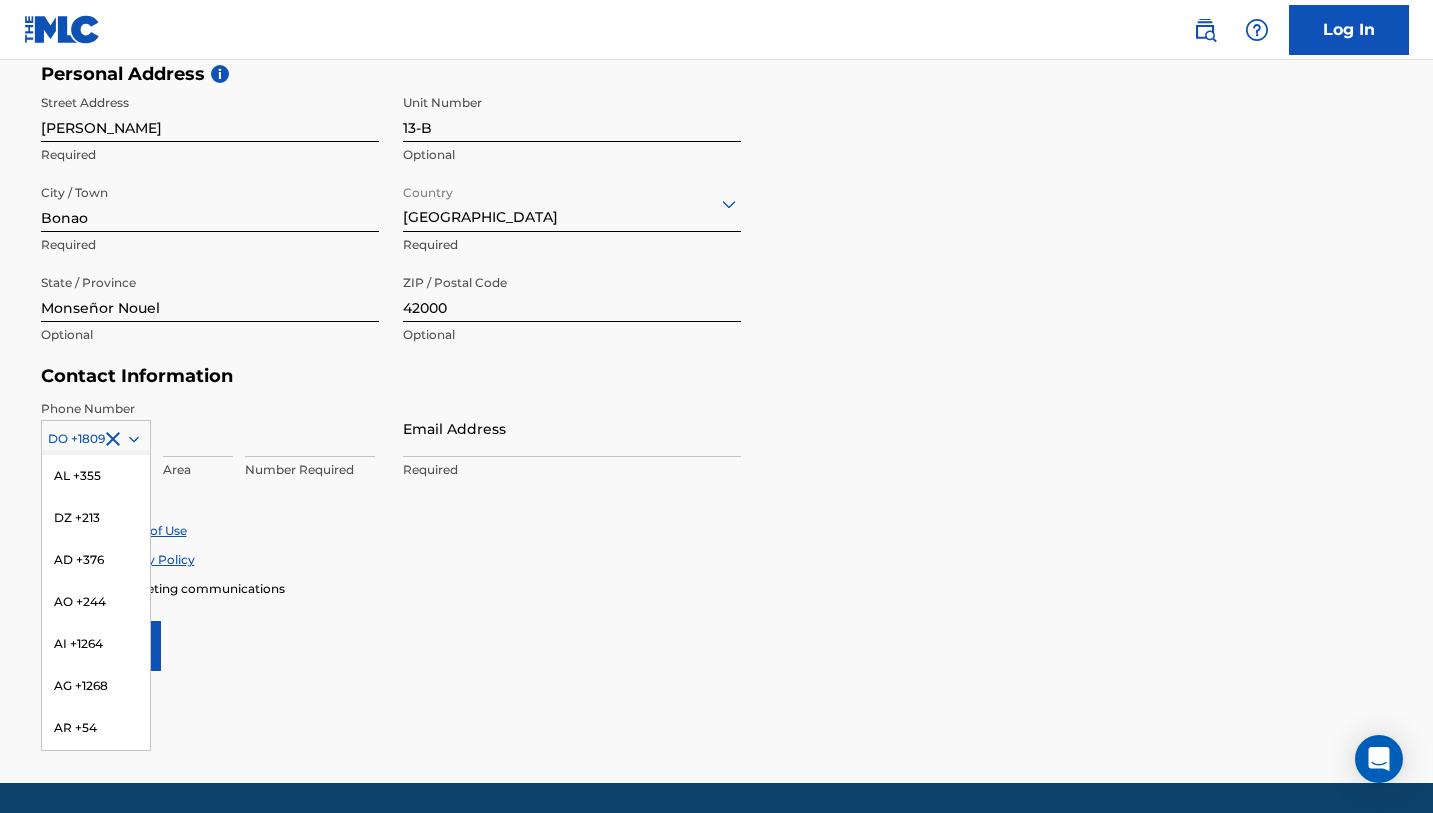 scroll, scrollTop: 13, scrollLeft: 0, axis: vertical 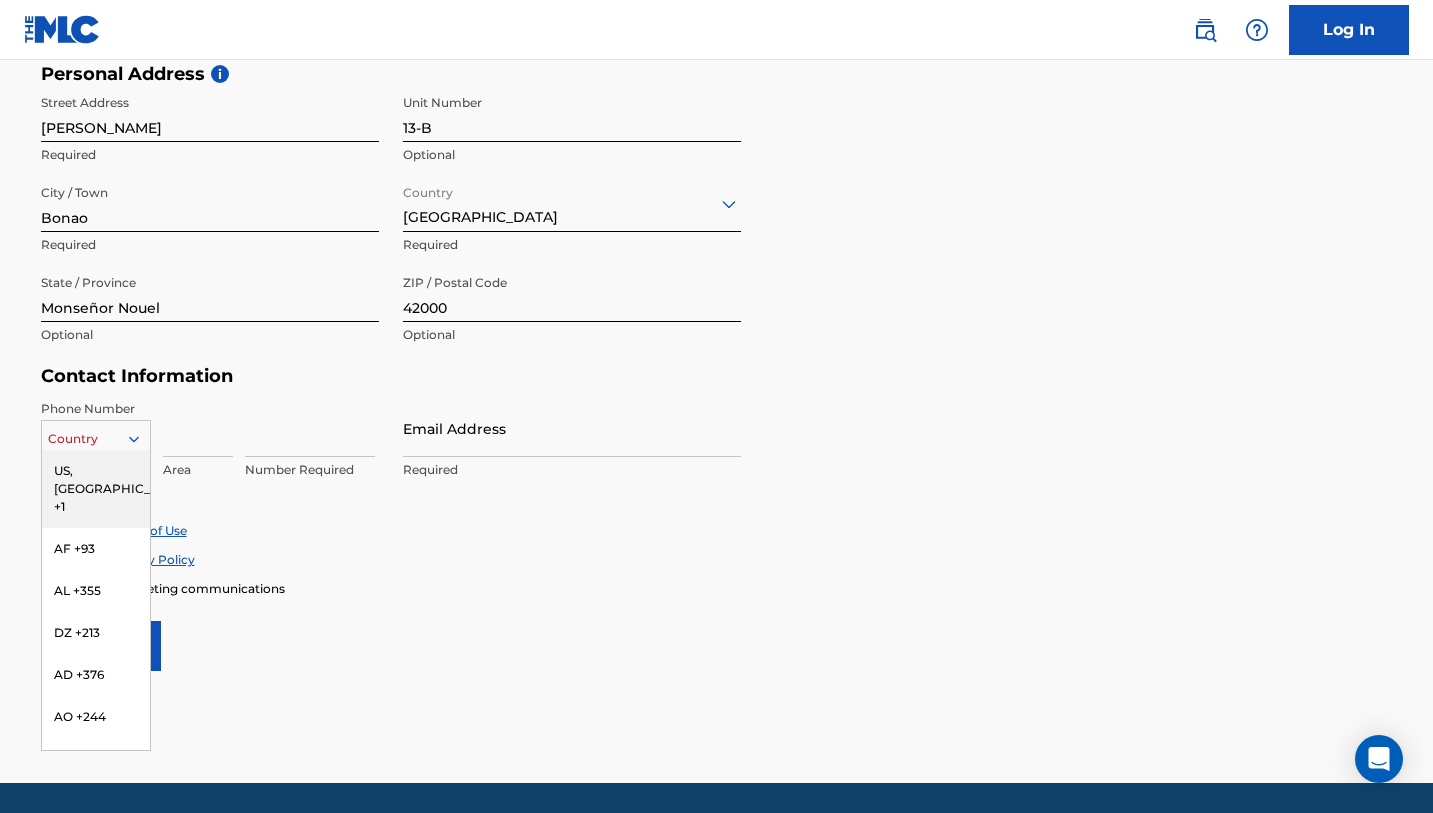 click at bounding box center [96, 439] 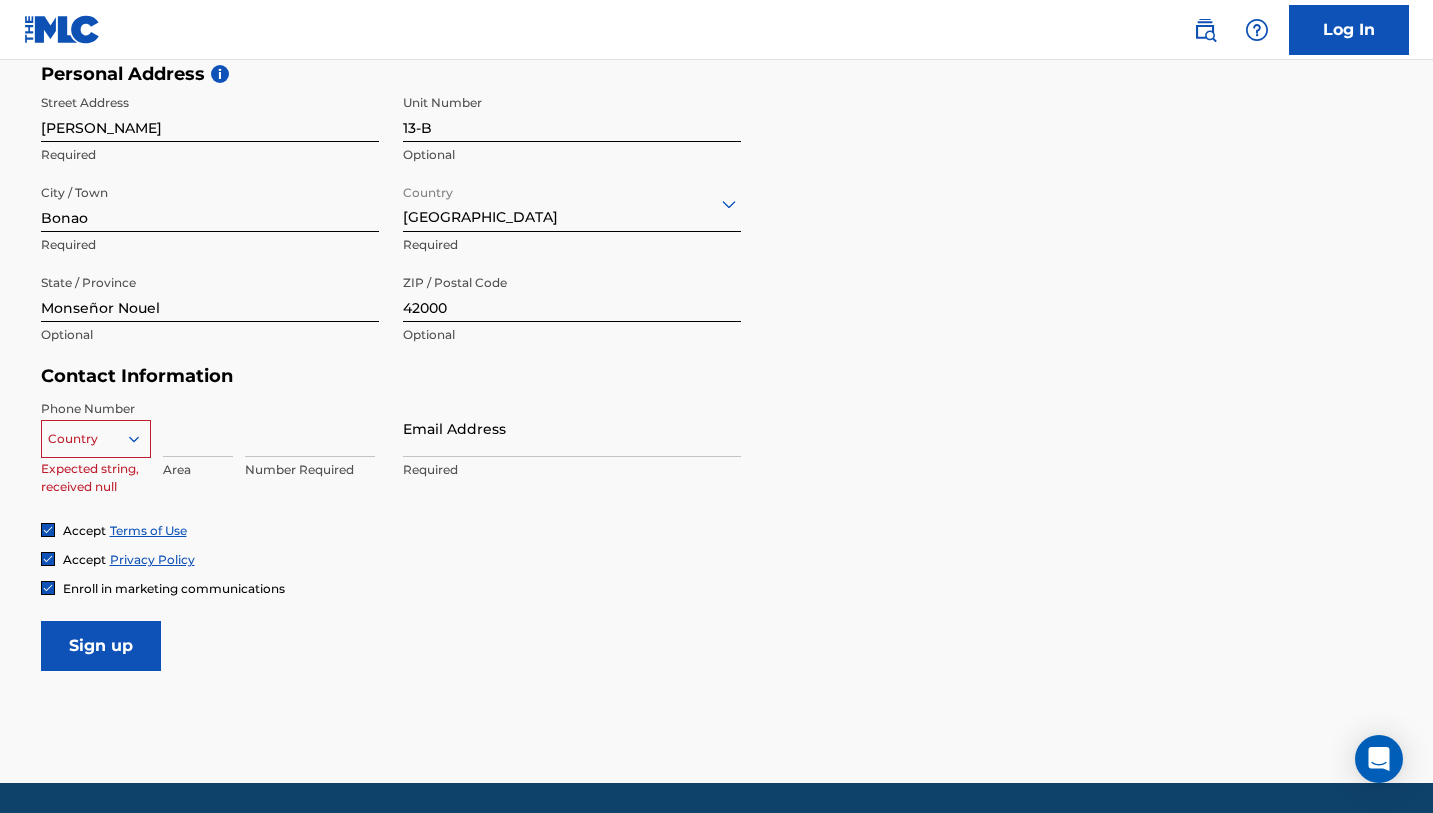 click at bounding box center [96, 439] 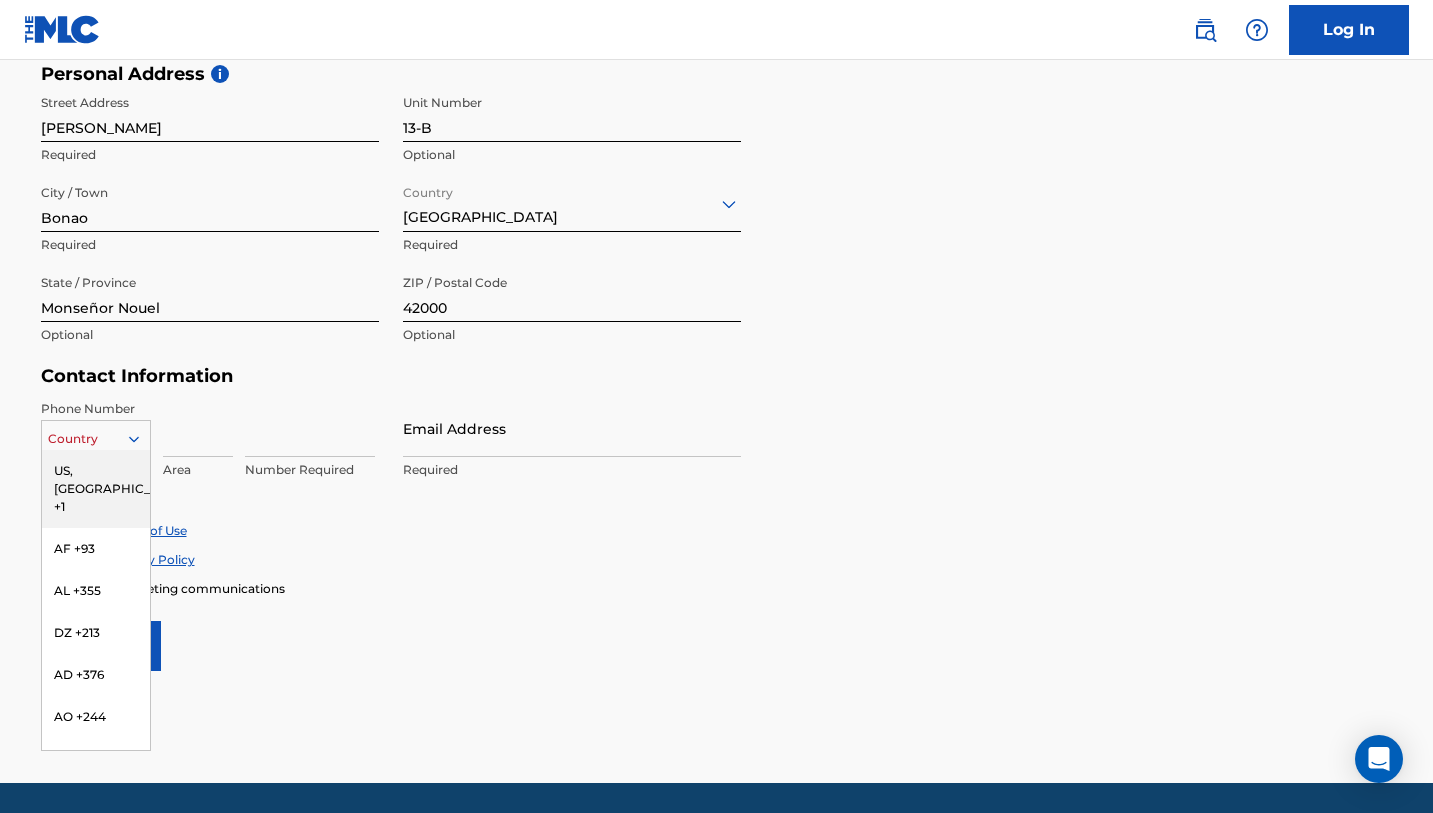 click on "US, CA +1" at bounding box center (96, 489) 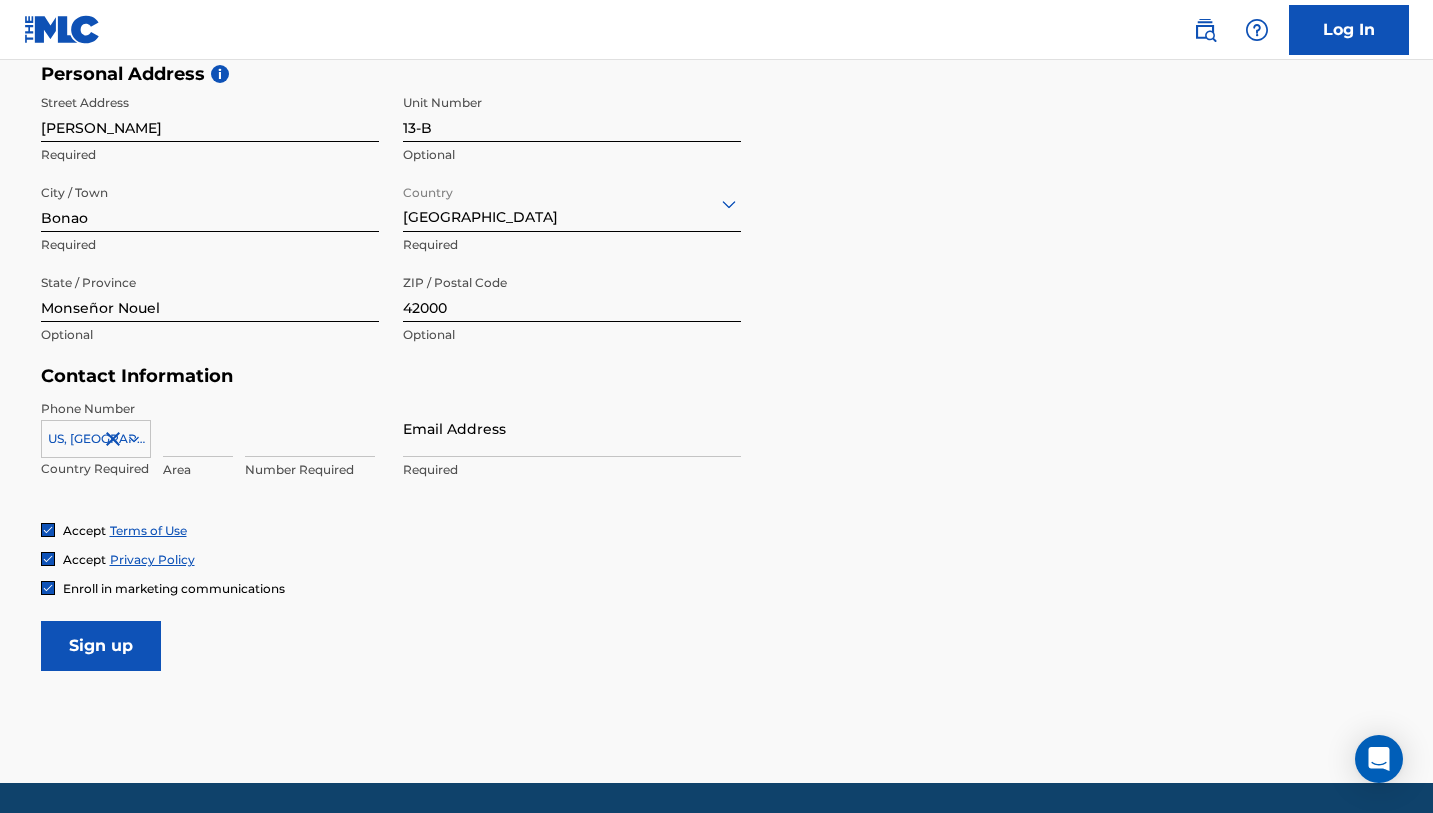 click at bounding box center [198, 428] 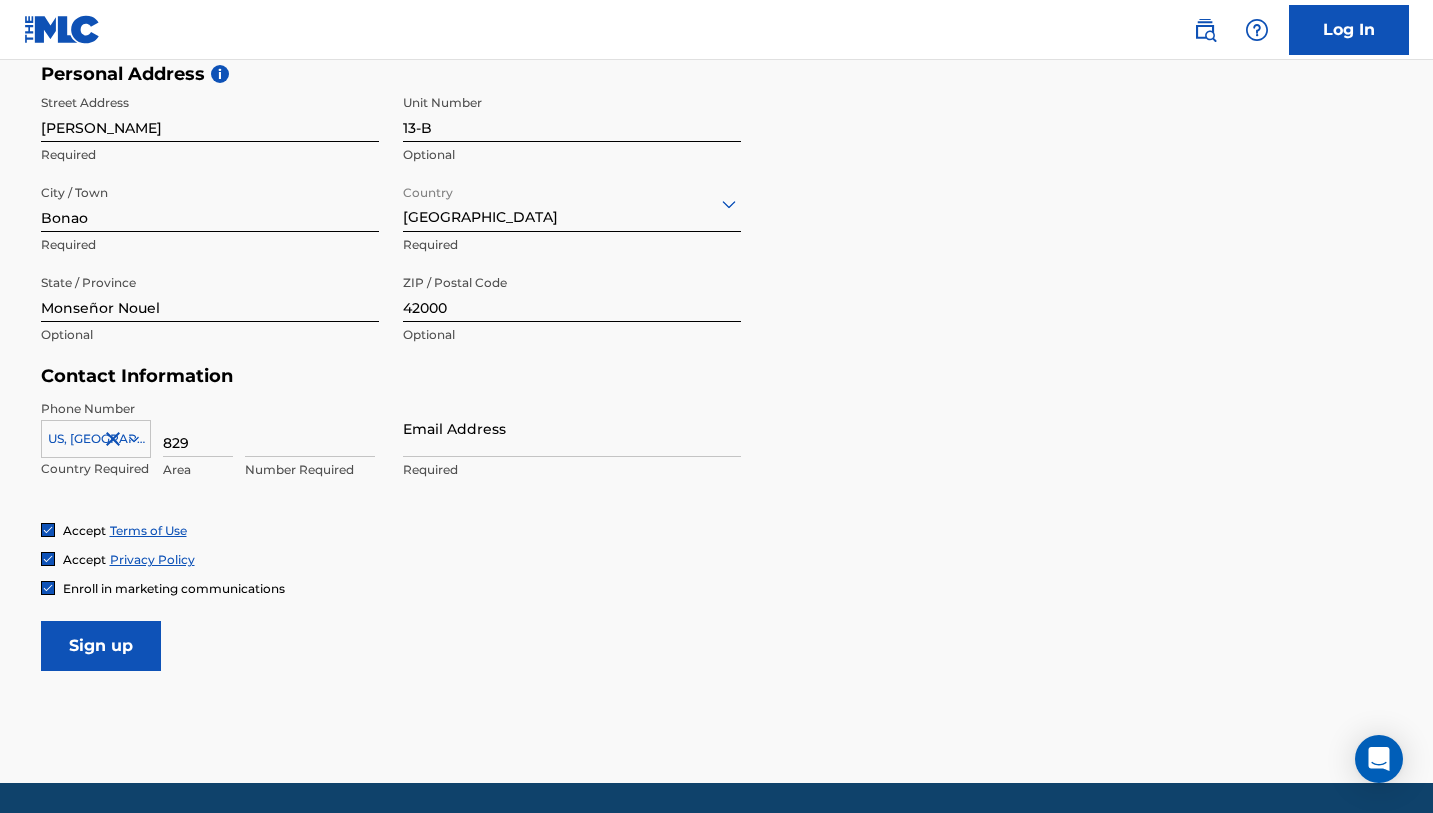 type on "829" 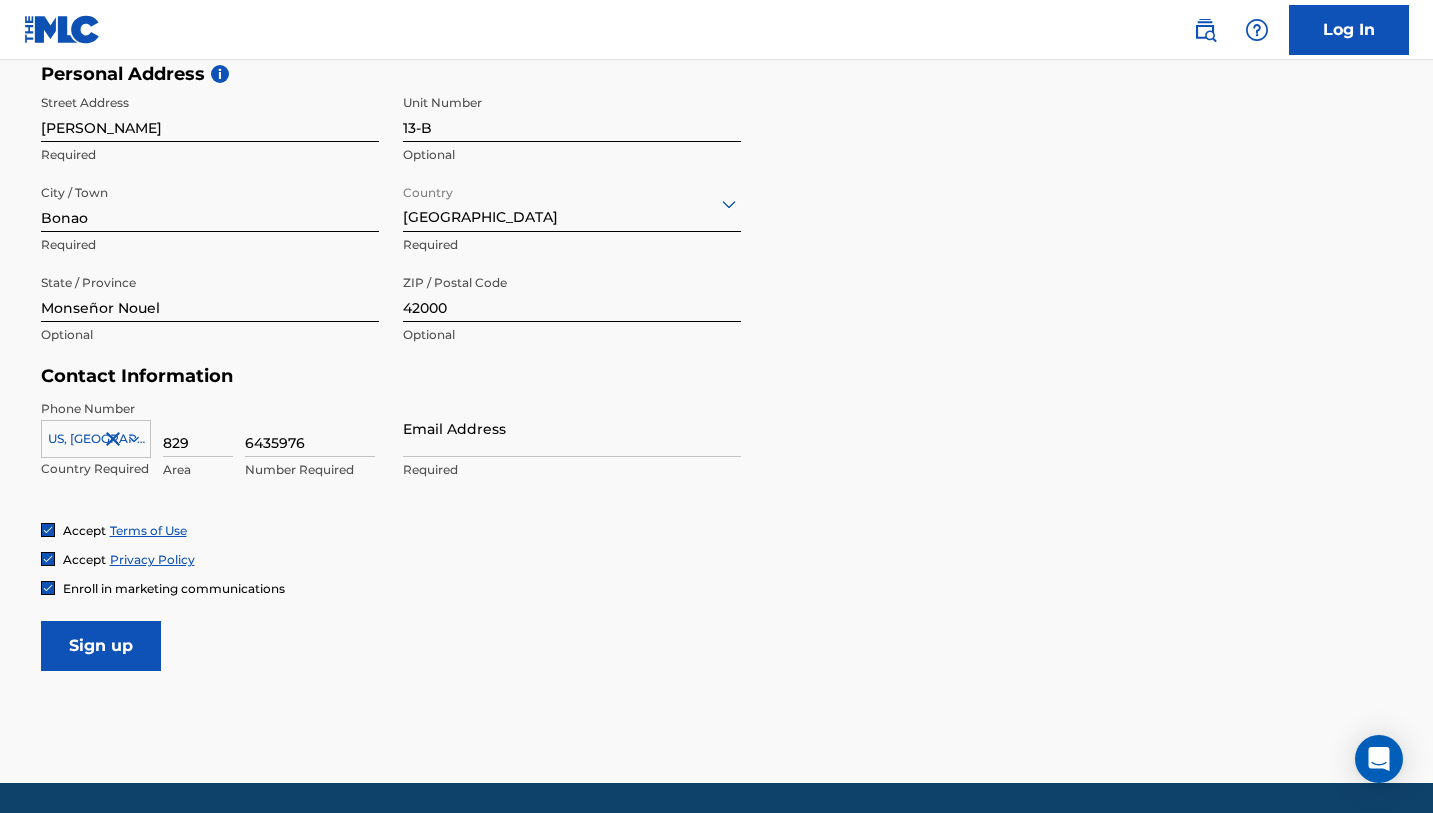 type on "6435976" 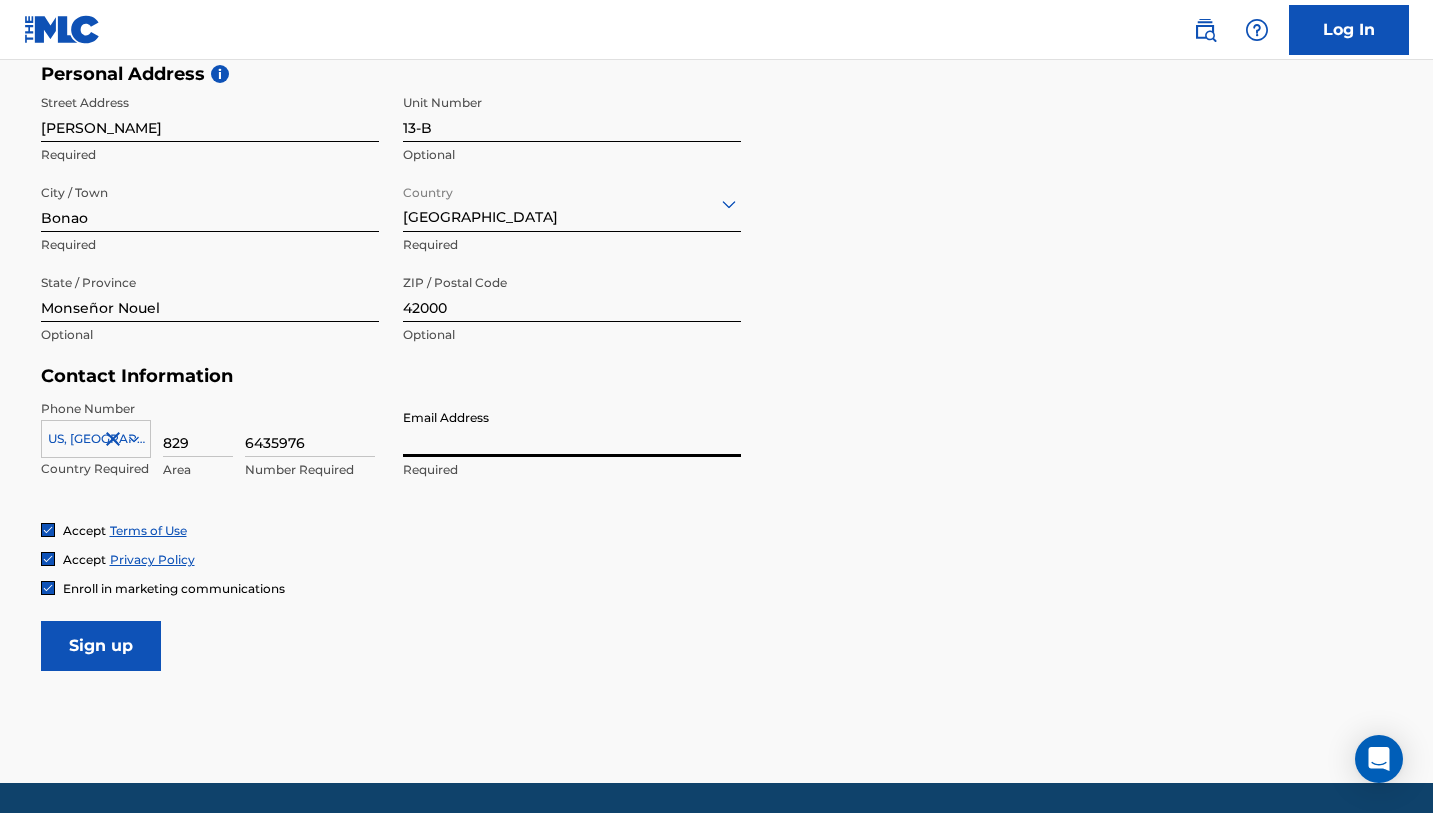 type on "stargimusic@gmail.com" 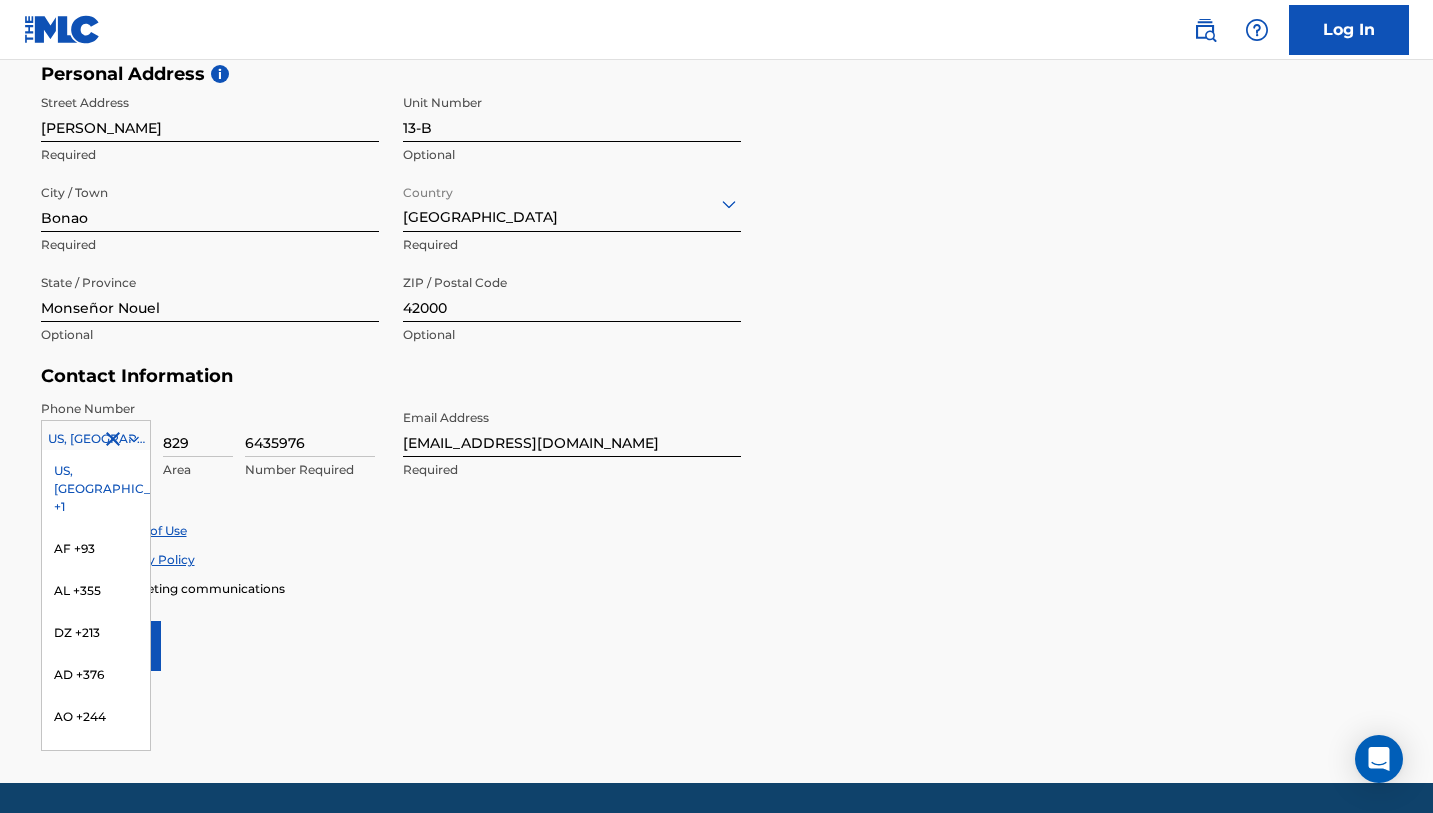 click at bounding box center (96, 439) 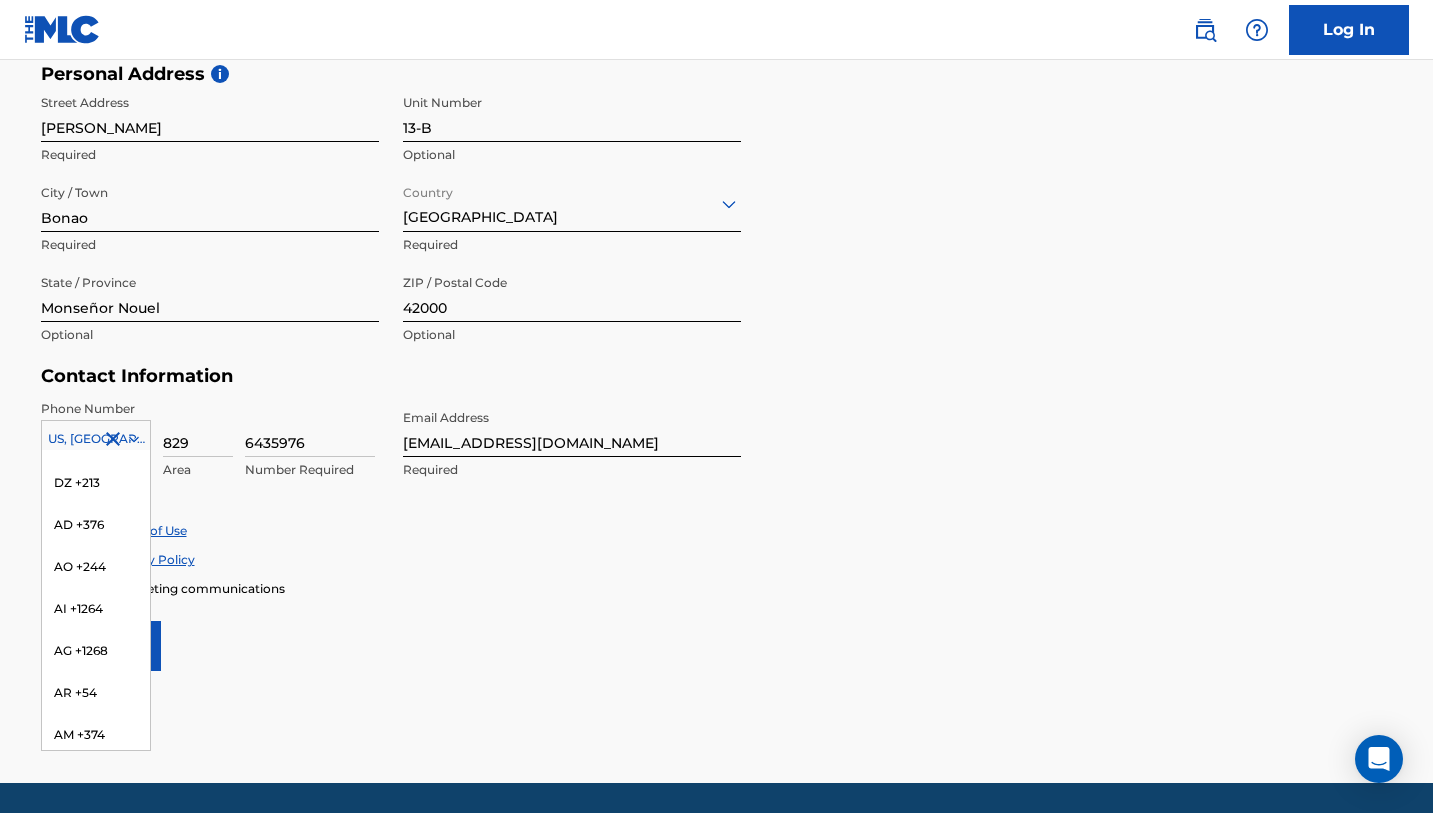 scroll, scrollTop: 0, scrollLeft: 0, axis: both 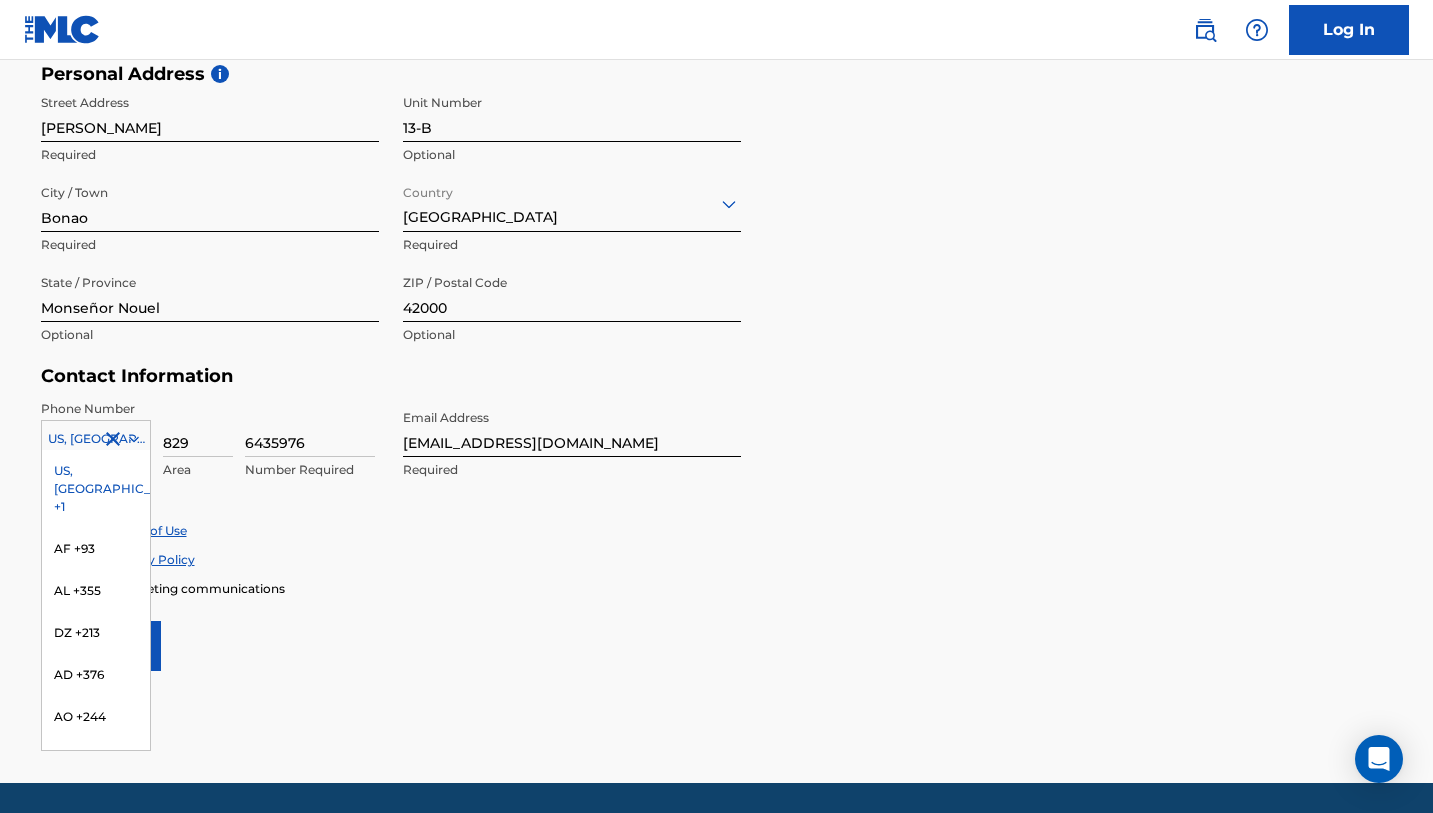 click on "Accept Terms of Use" at bounding box center [717, 530] 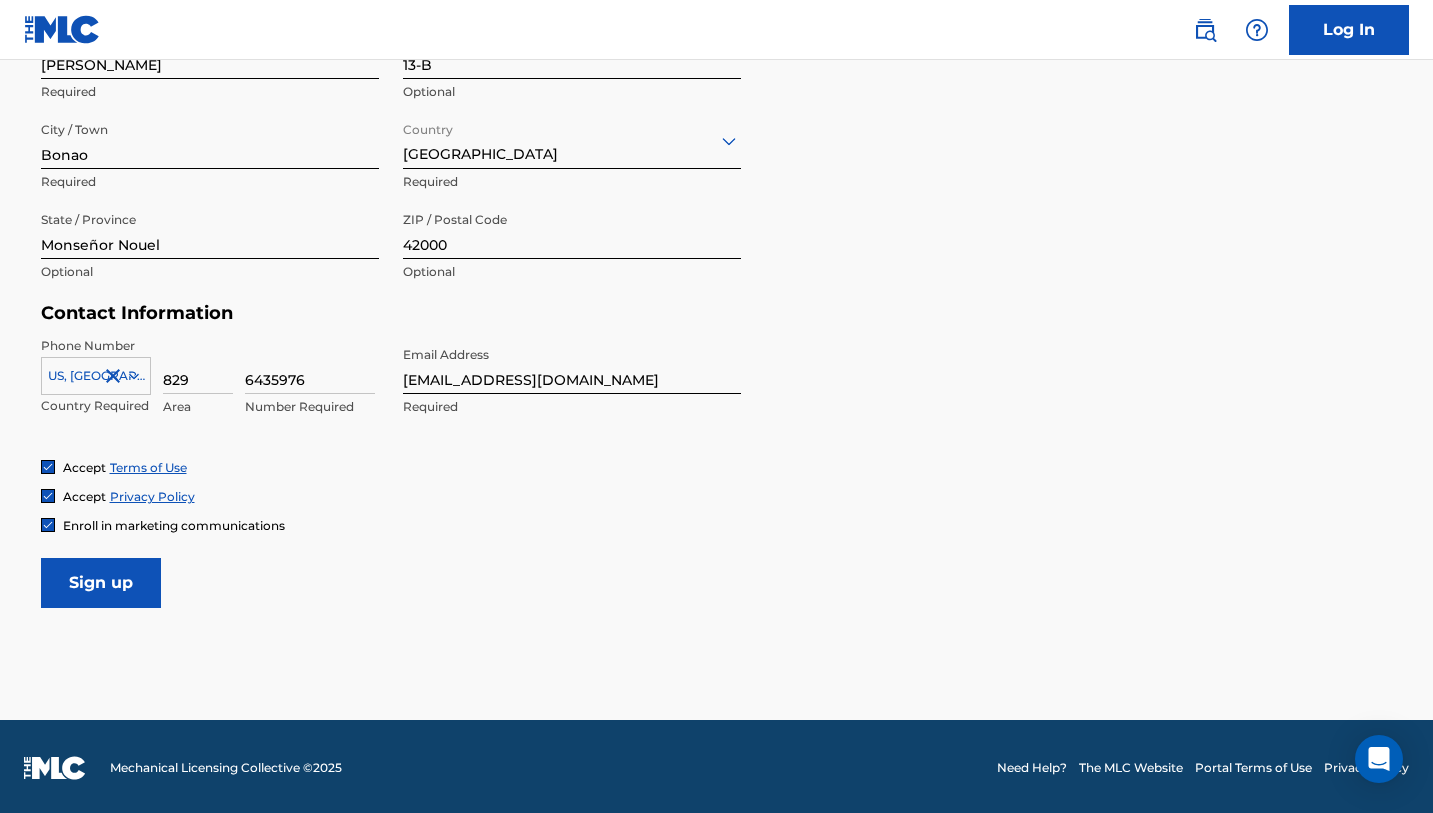 scroll, scrollTop: 750, scrollLeft: 0, axis: vertical 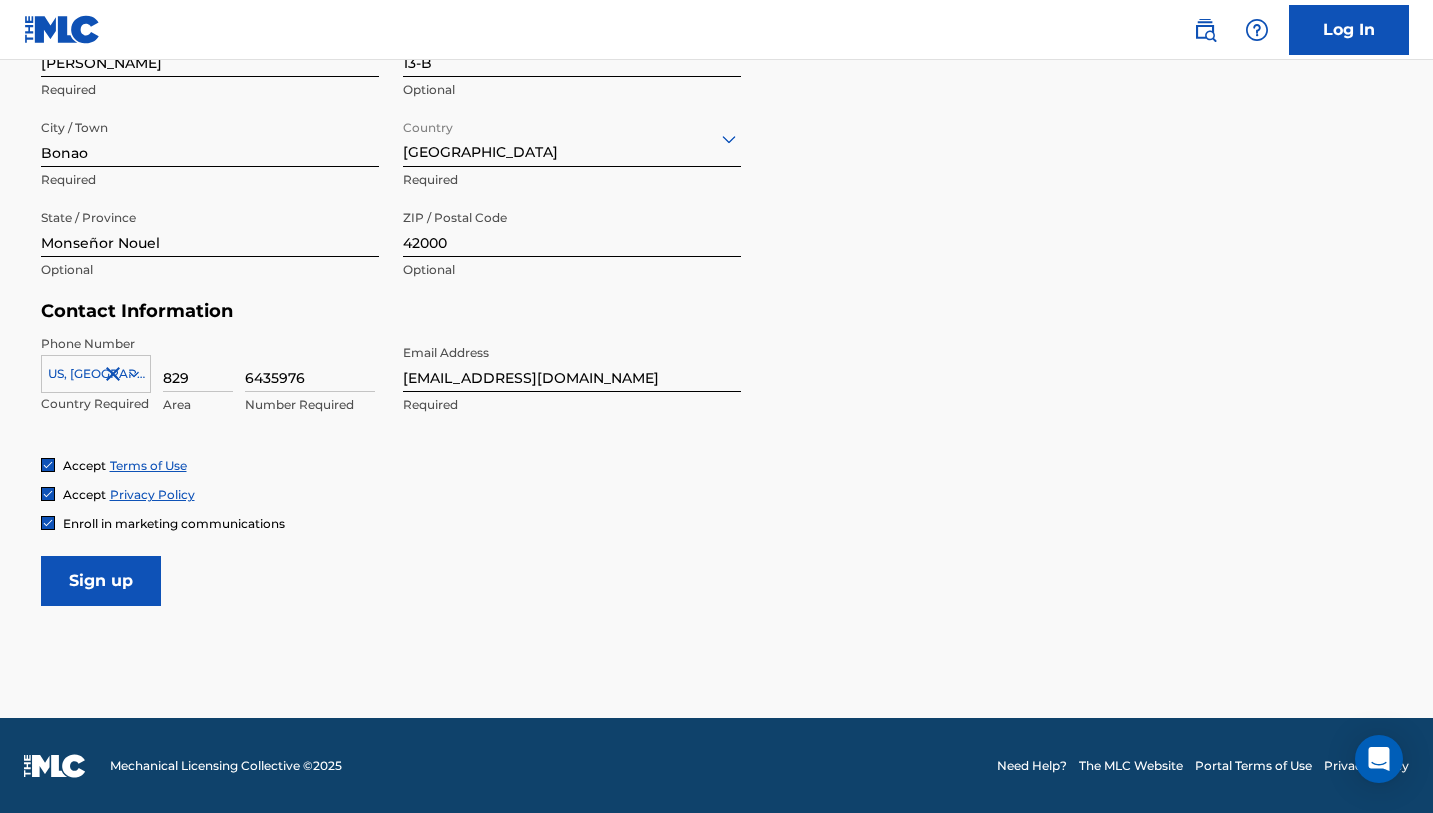 click on "Sign up" at bounding box center [101, 581] 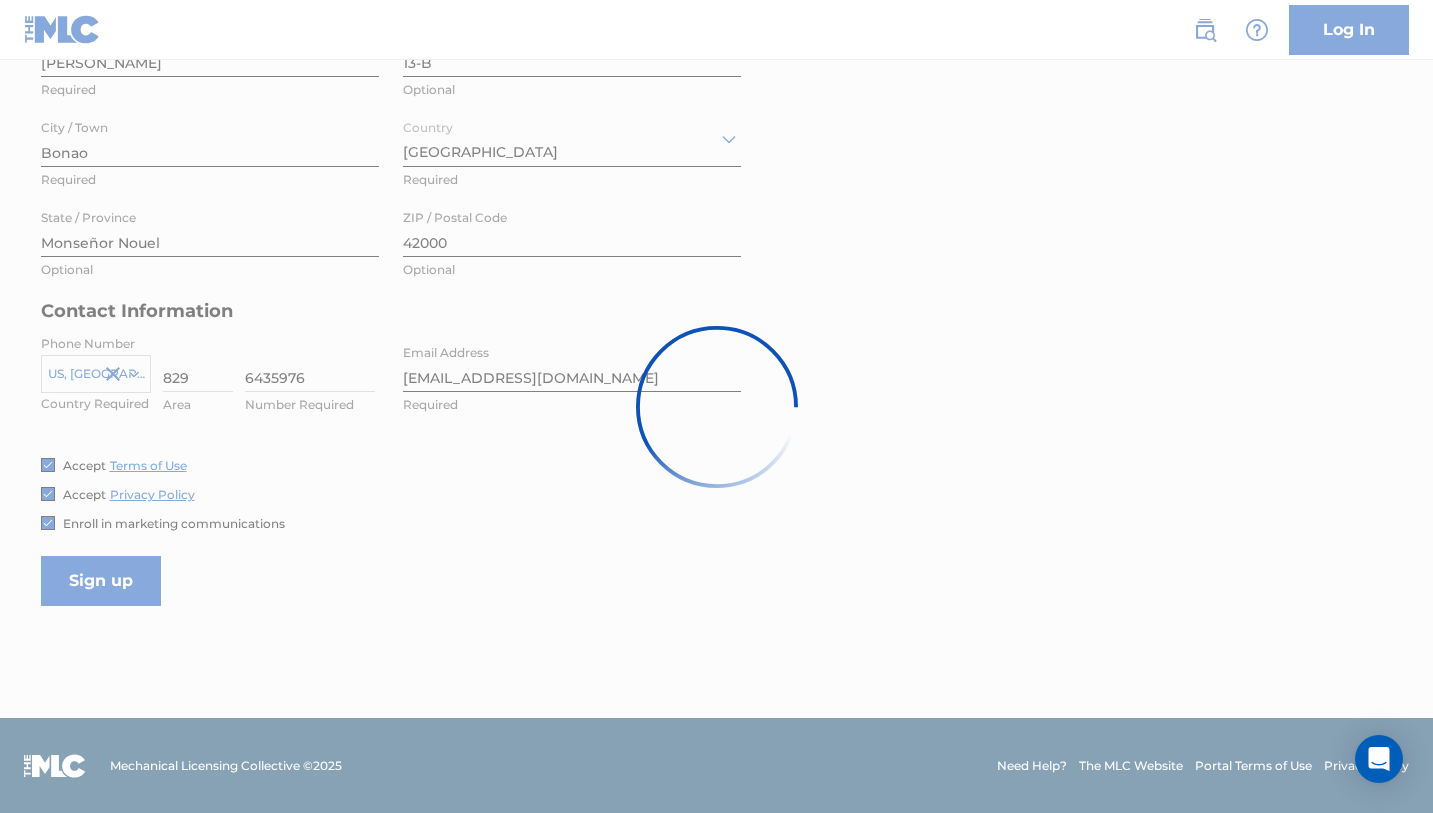 scroll, scrollTop: 0, scrollLeft: 0, axis: both 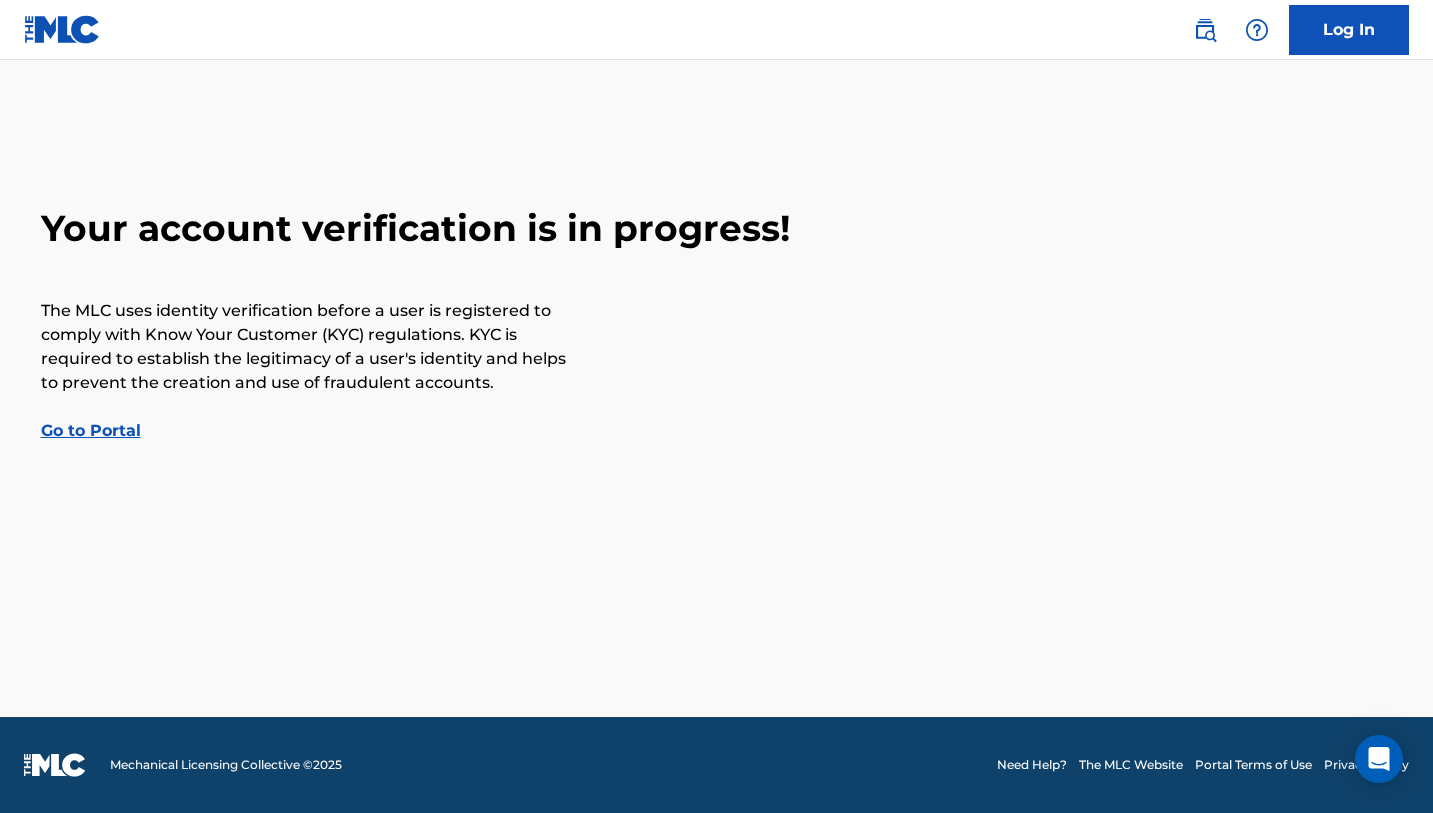 click on "Go to Portal" at bounding box center (91, 430) 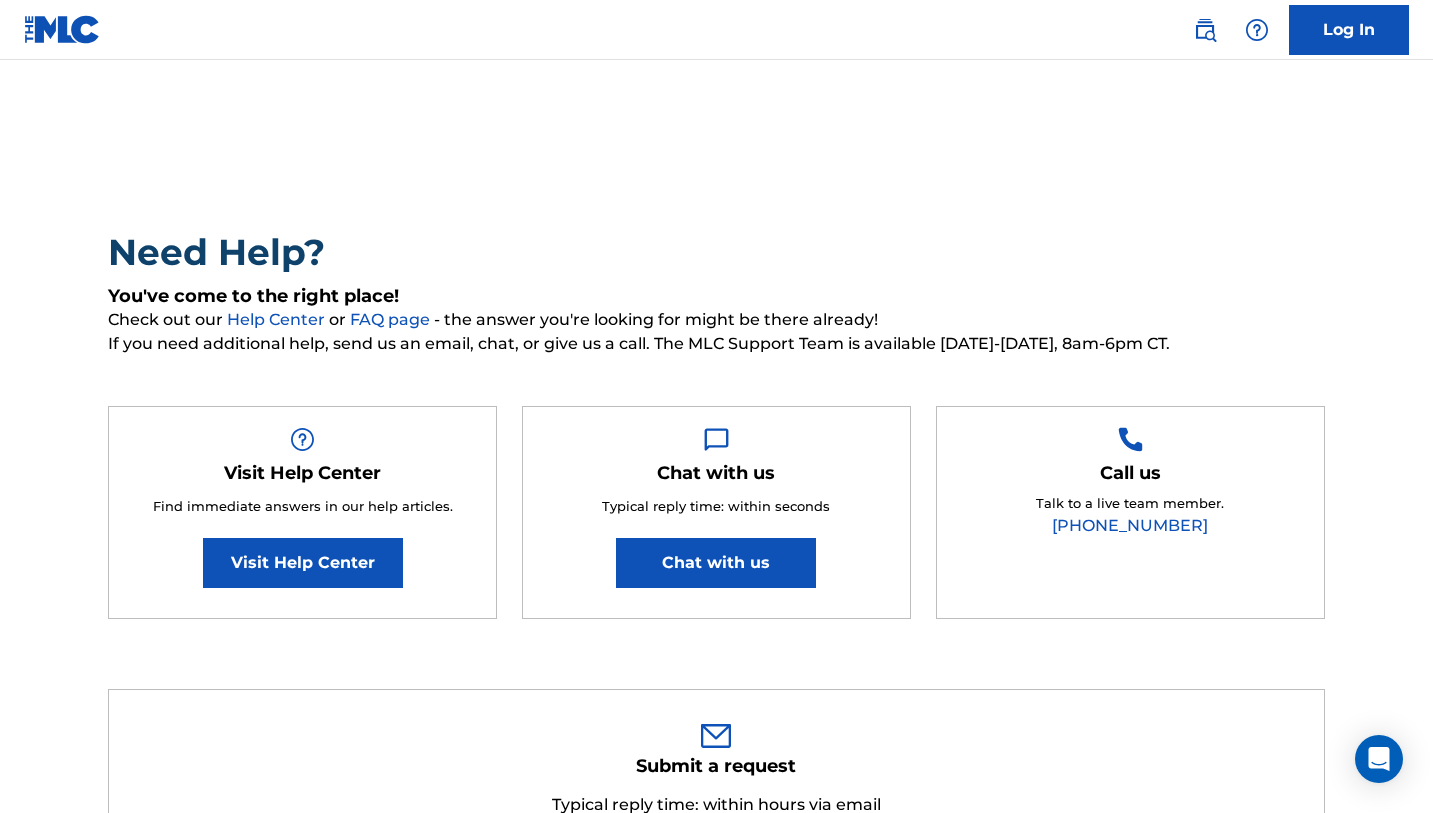 scroll, scrollTop: 0, scrollLeft: 0, axis: both 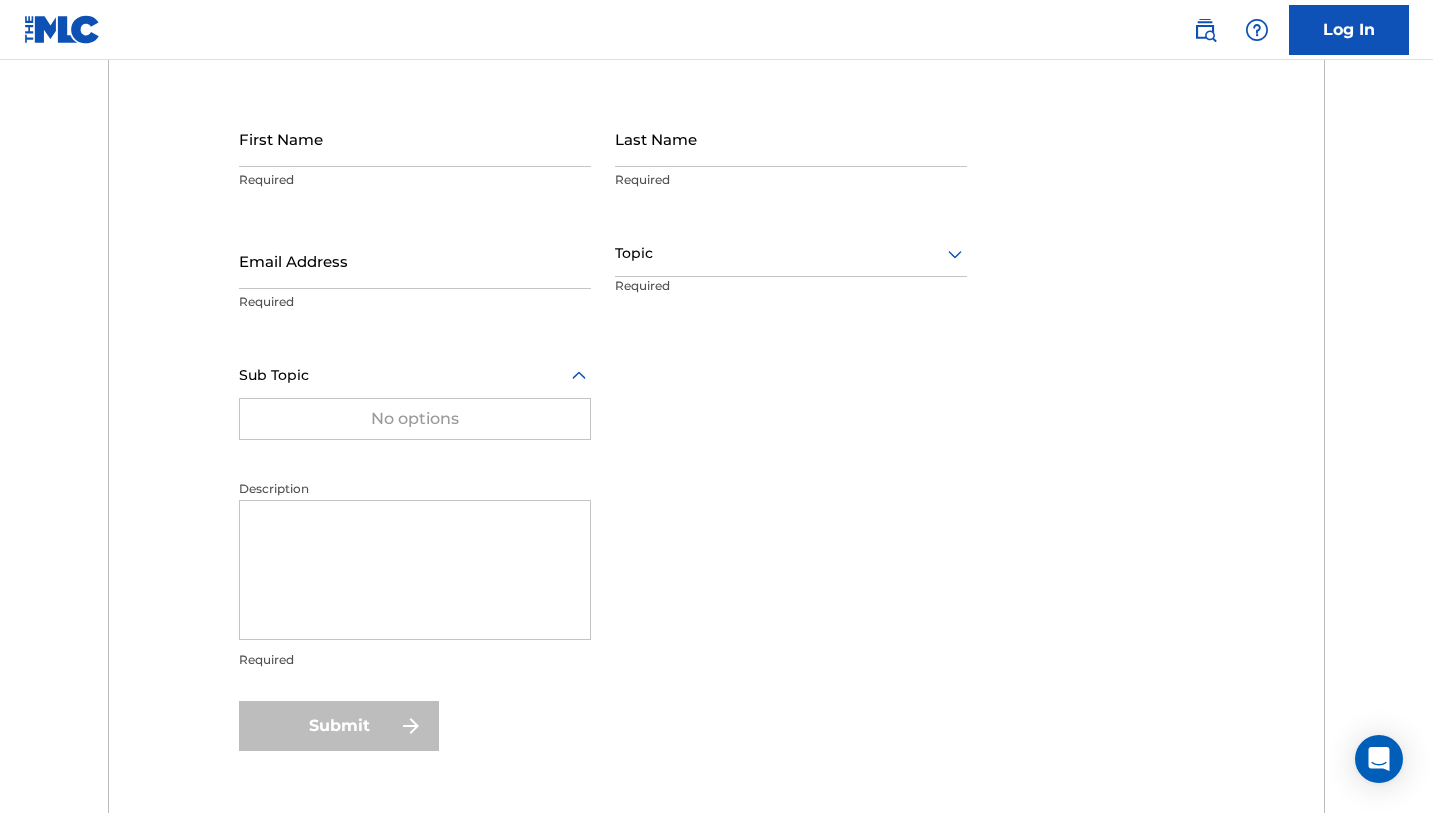click at bounding box center [415, 375] 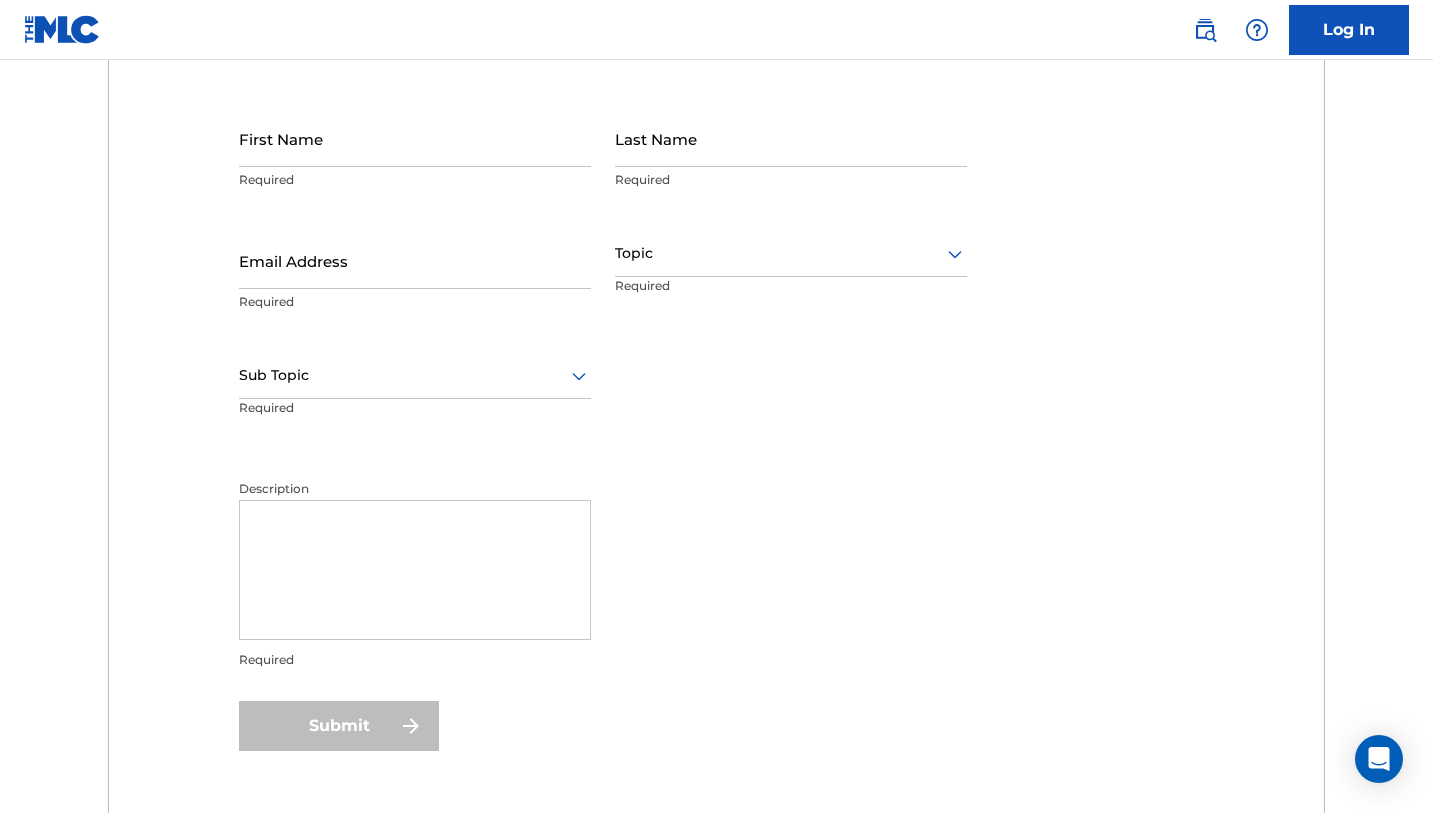 click at bounding box center [415, 375] 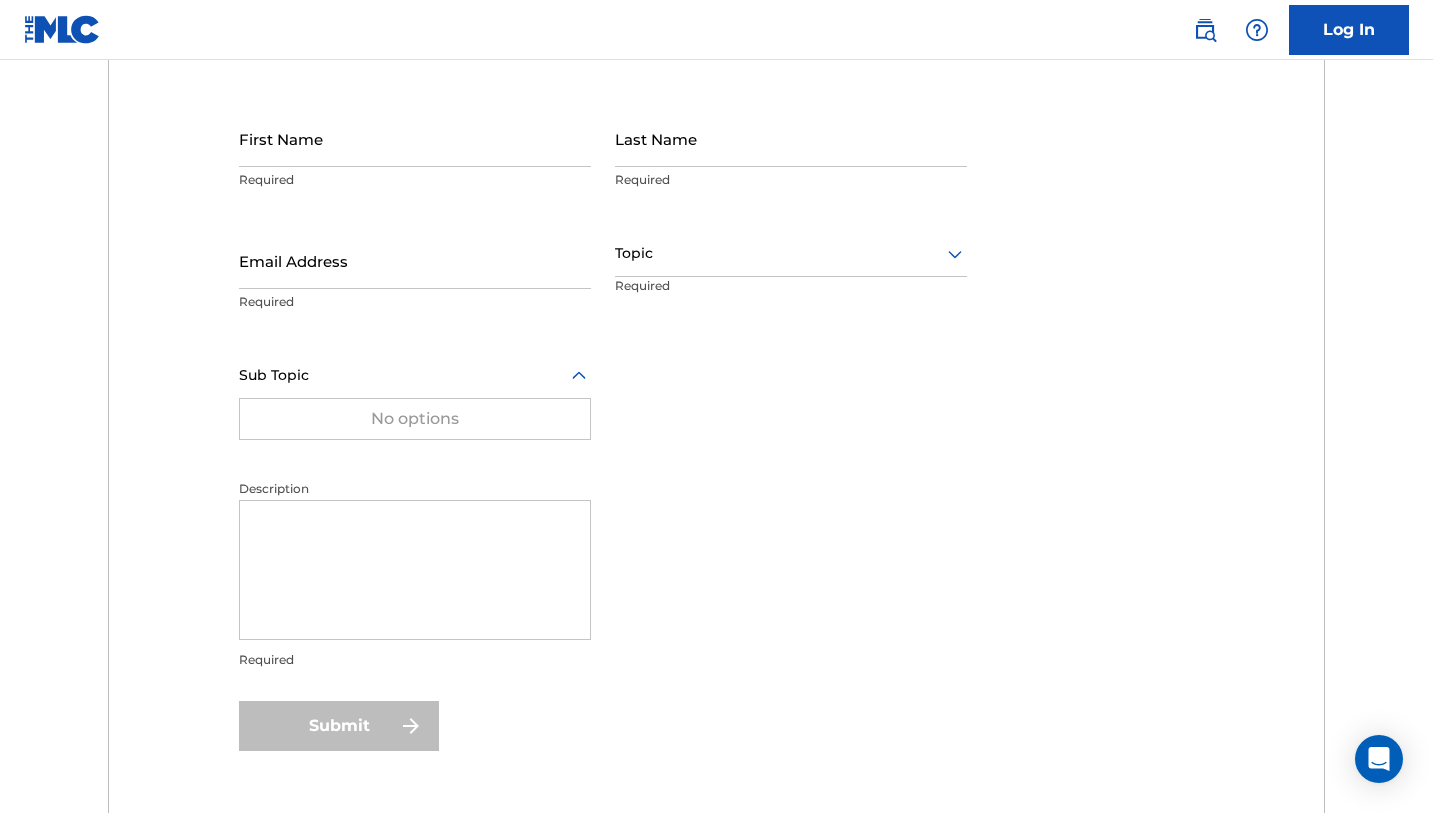 click at bounding box center (415, 375) 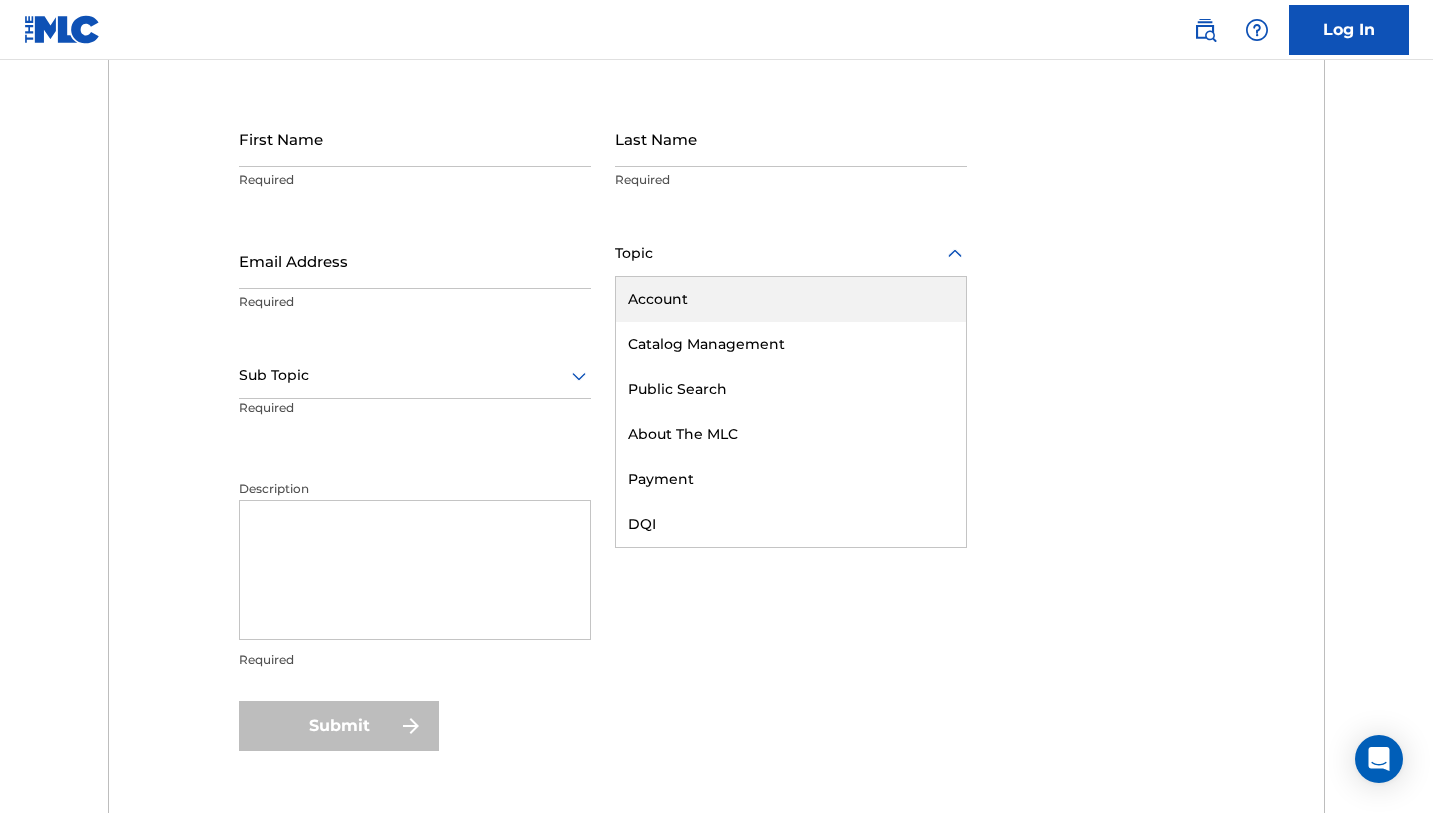 click at bounding box center [791, 253] 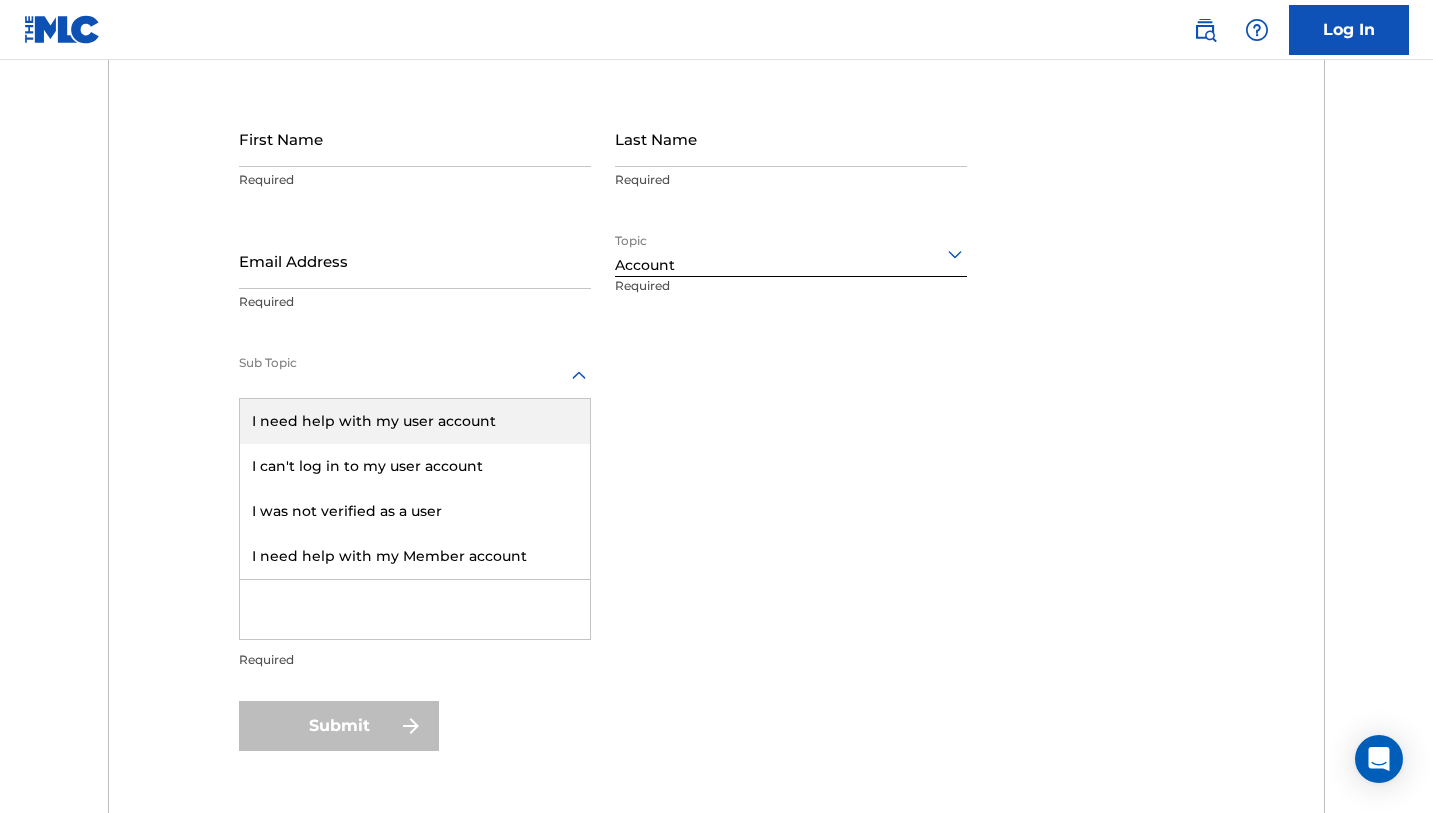 click at bounding box center (415, 375) 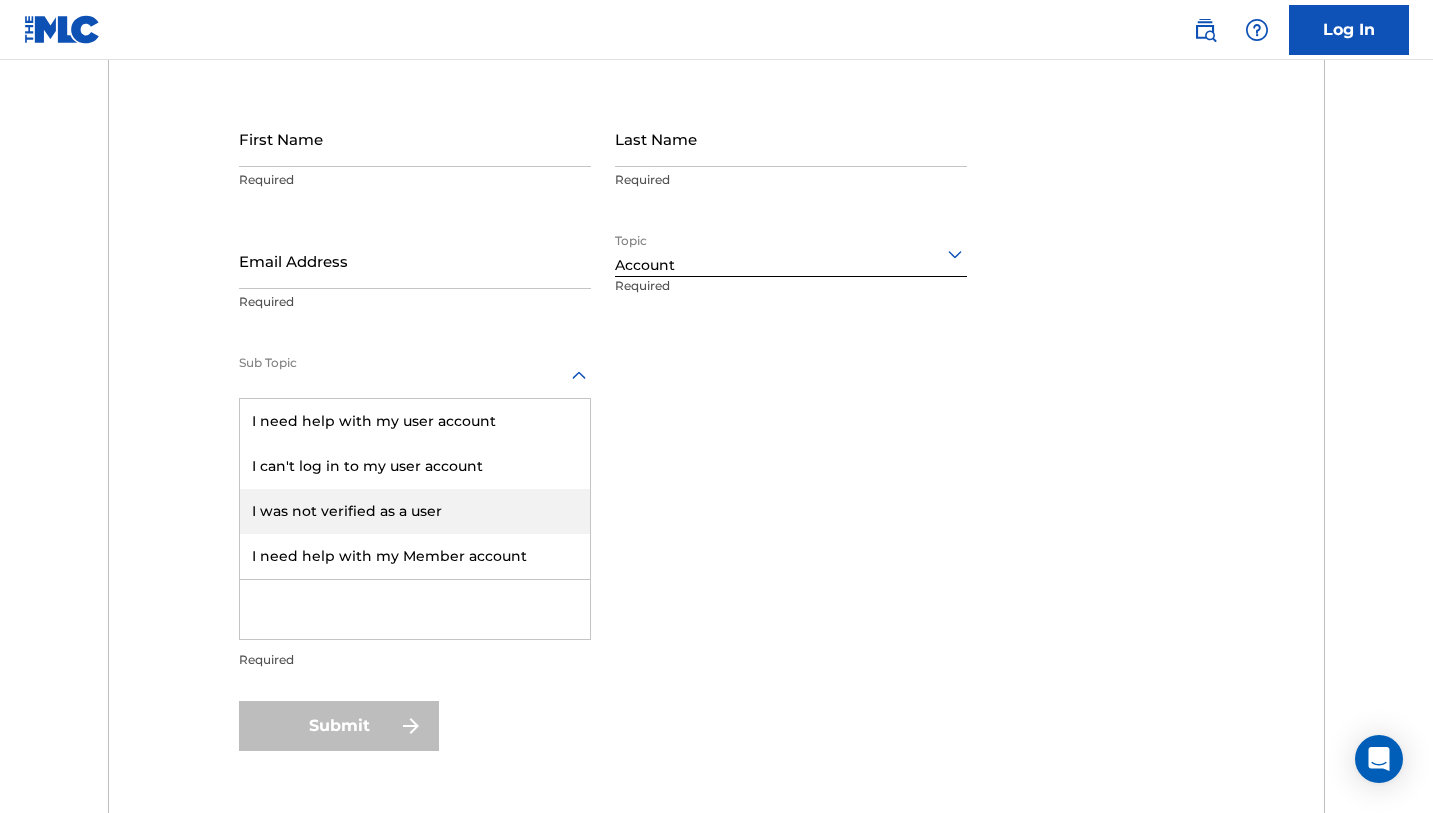 click on "I was not verified as a user" at bounding box center [415, 511] 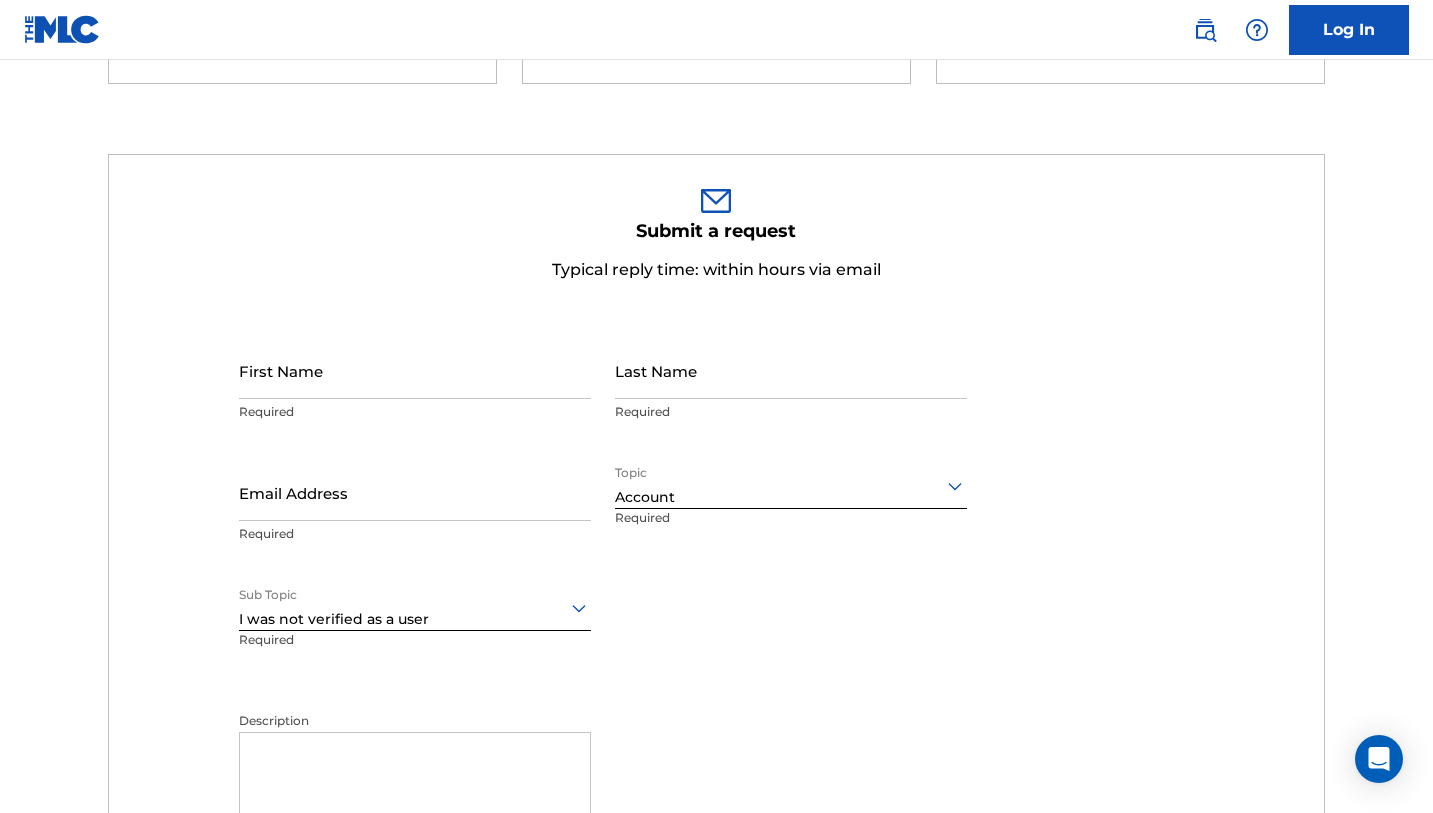scroll, scrollTop: 485, scrollLeft: 0, axis: vertical 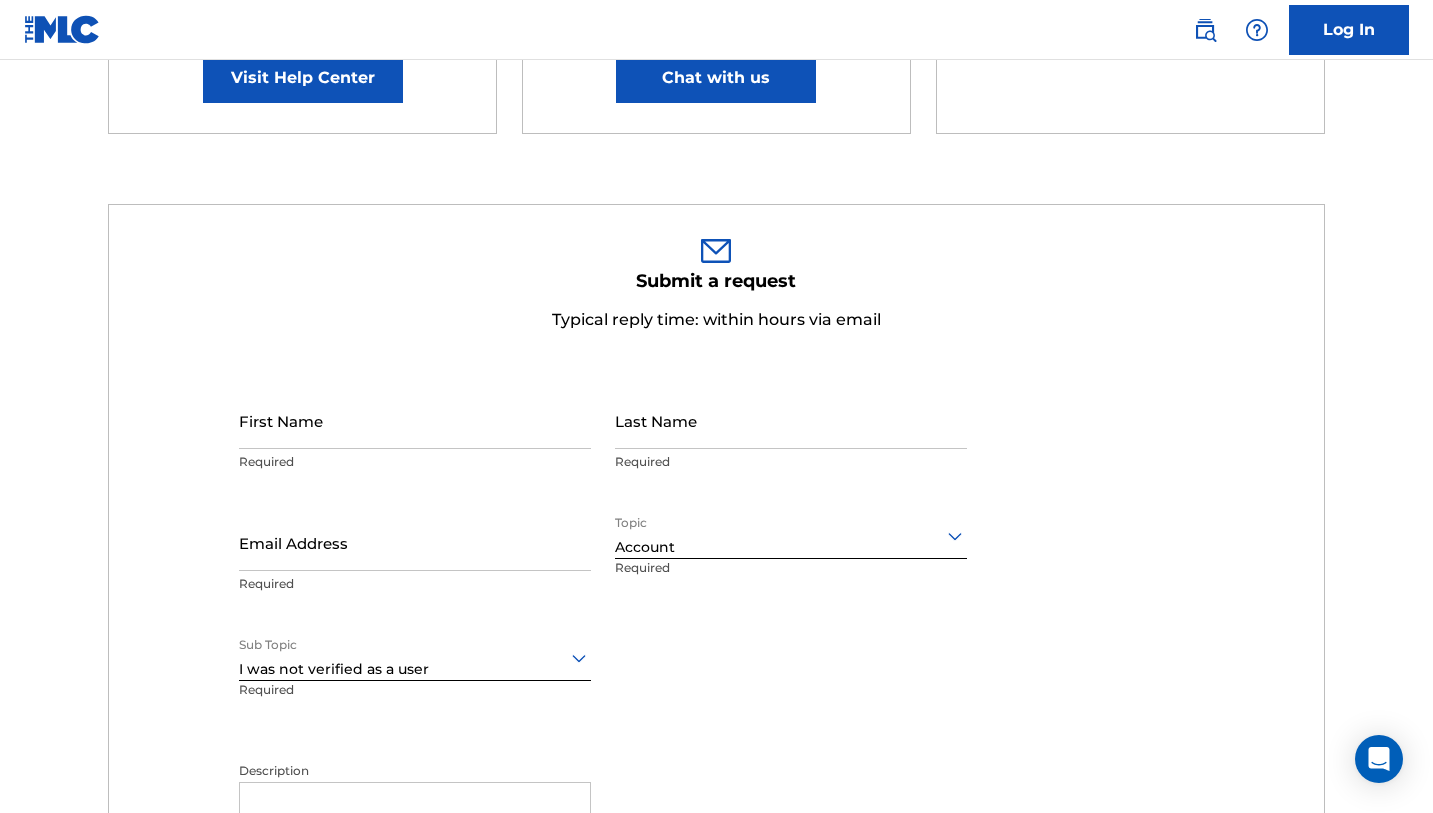 click on "First Name" at bounding box center (415, 420) 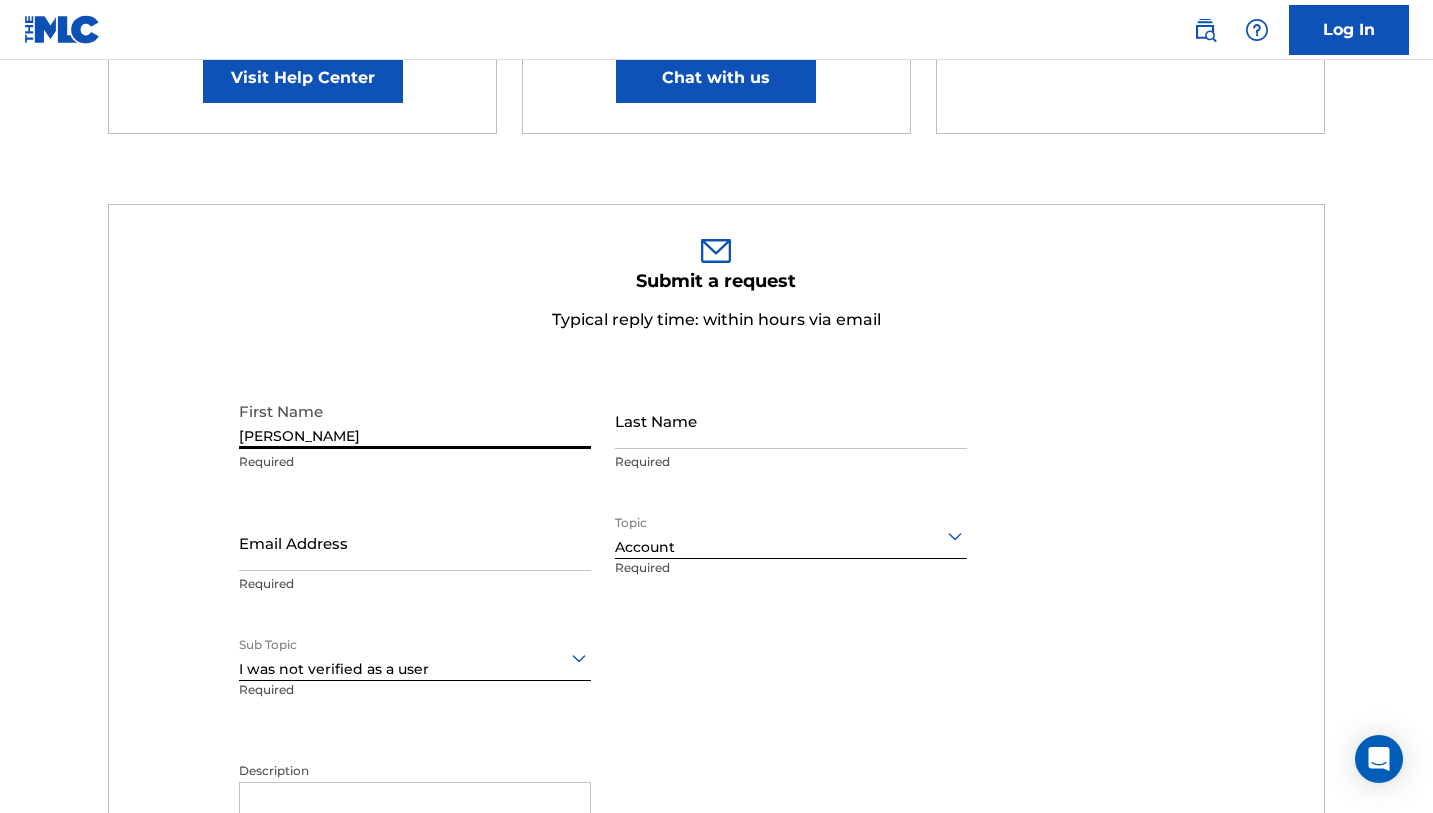 type on "Starling" 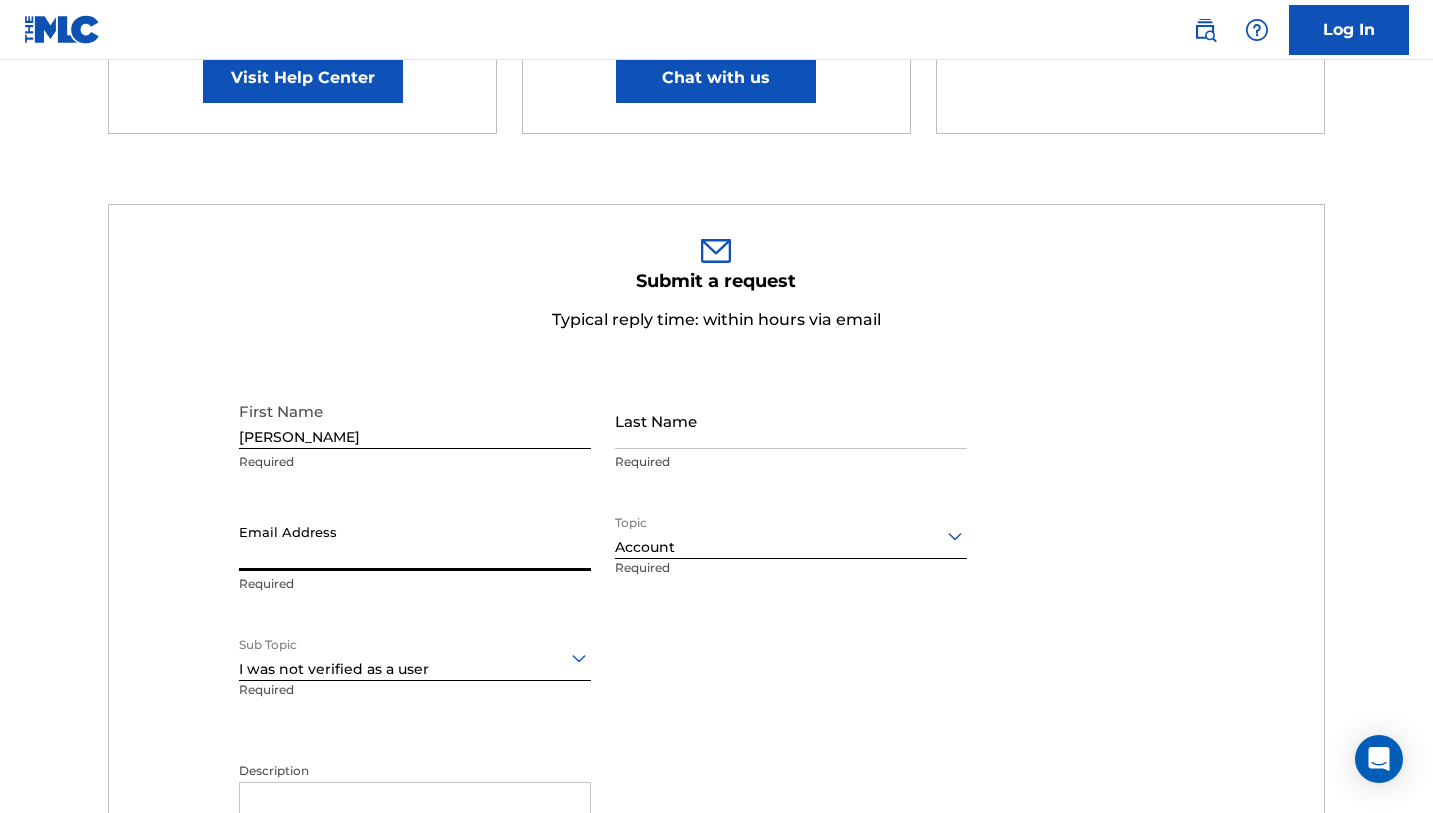 paste on "stargimusic@gmail.com" 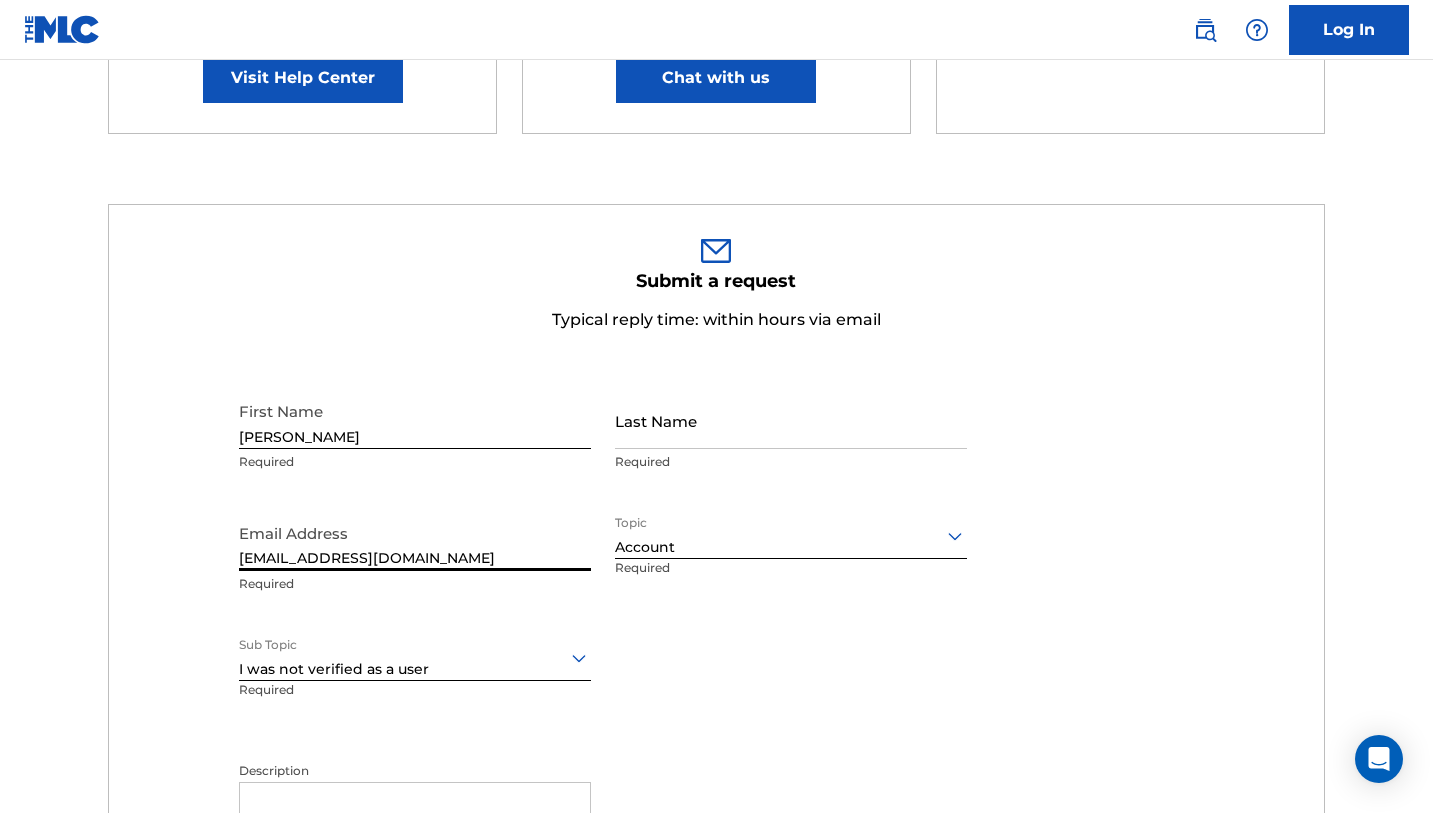 type on "stargimusic@gmail.com" 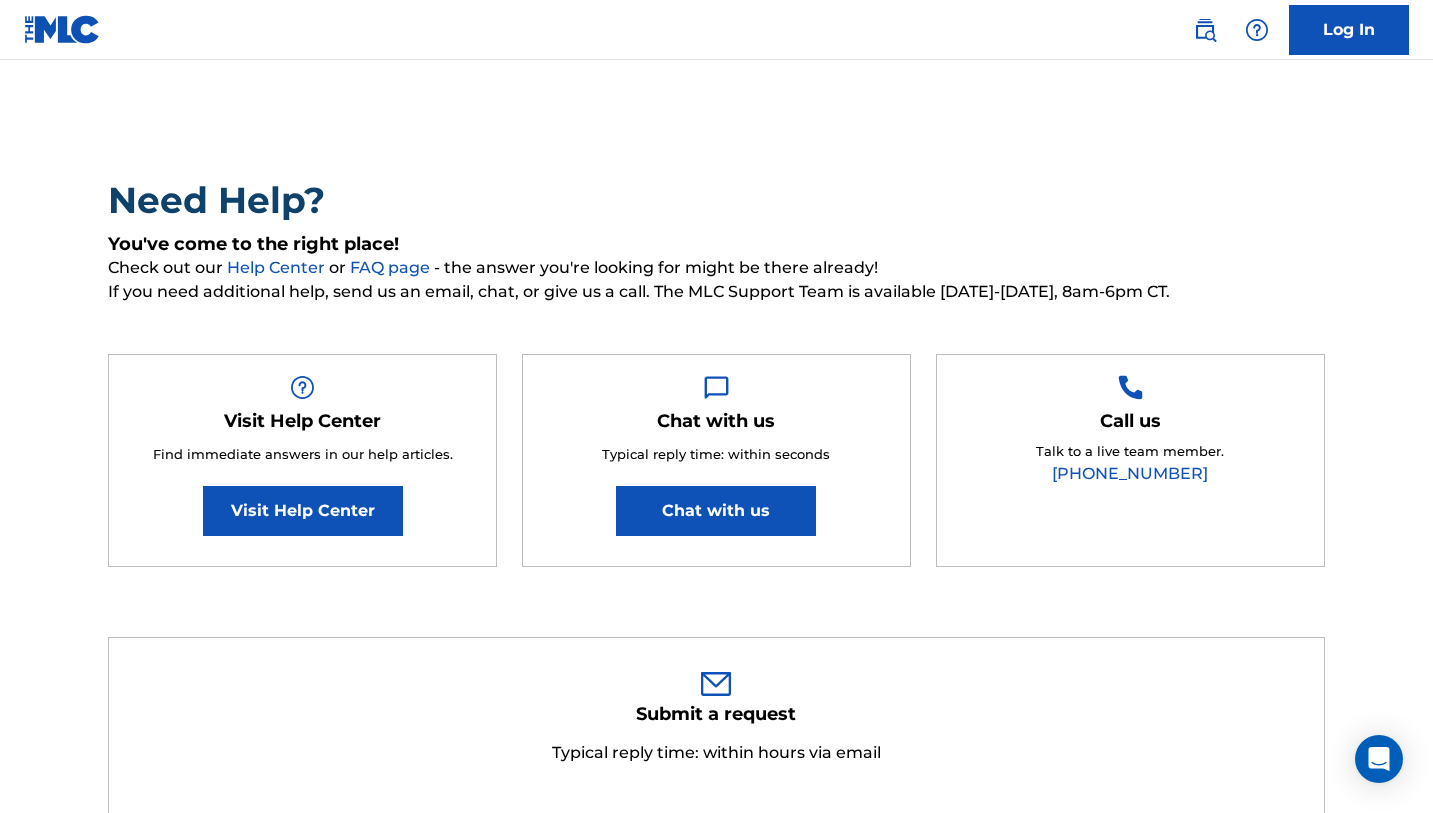 scroll, scrollTop: 145, scrollLeft: 0, axis: vertical 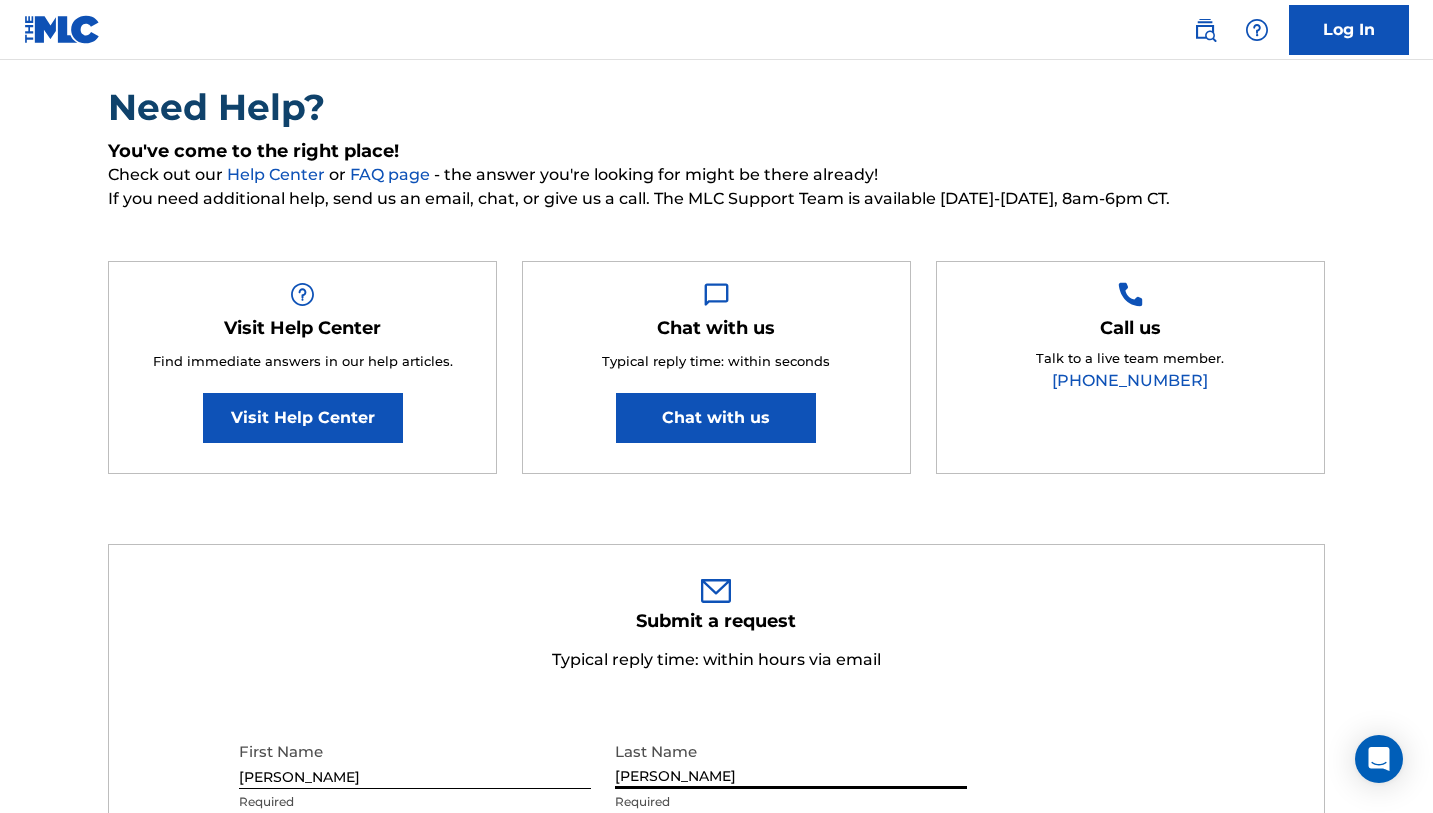 type on "Martinez Altagracia" 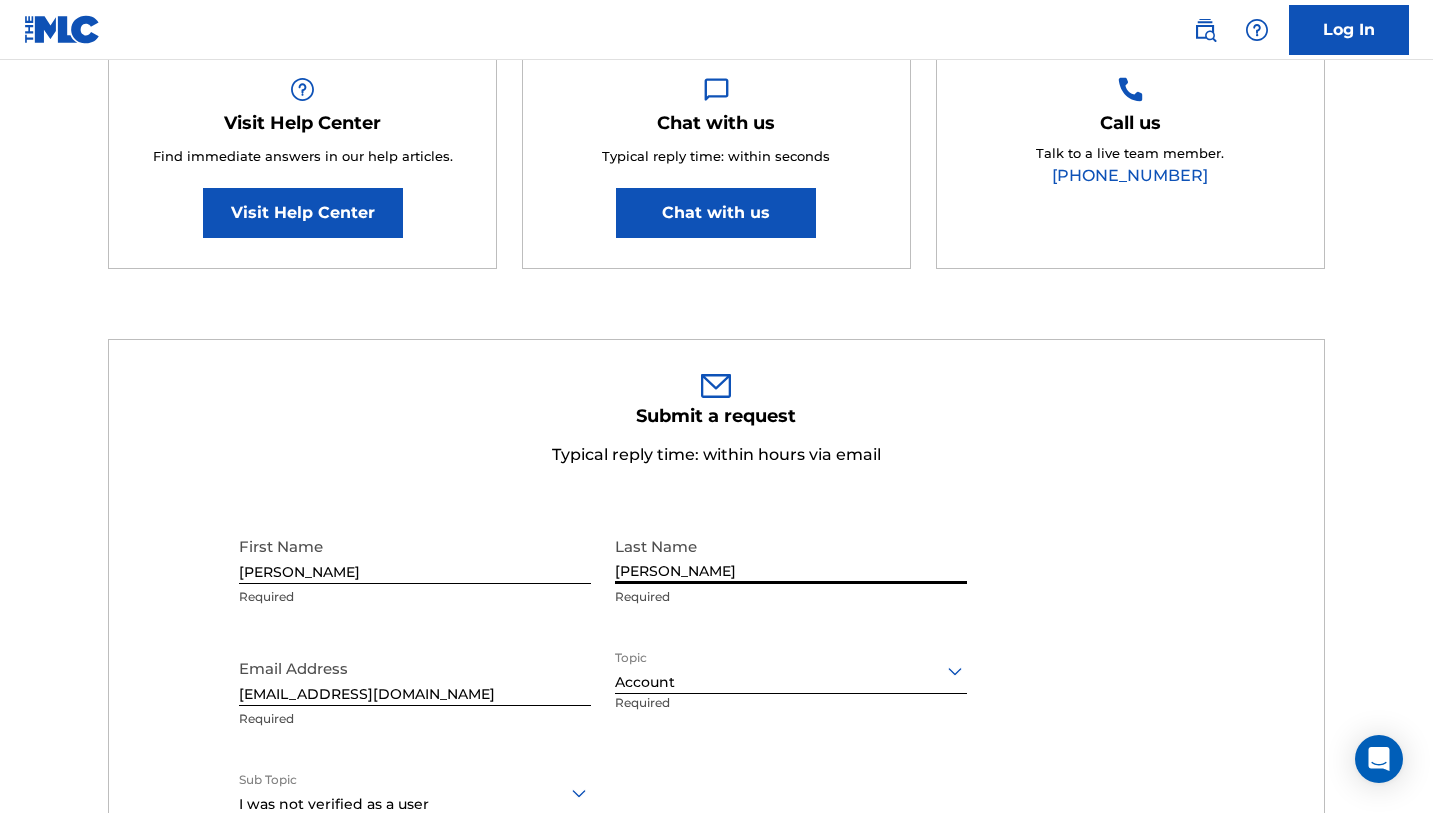 scroll, scrollTop: 343, scrollLeft: 0, axis: vertical 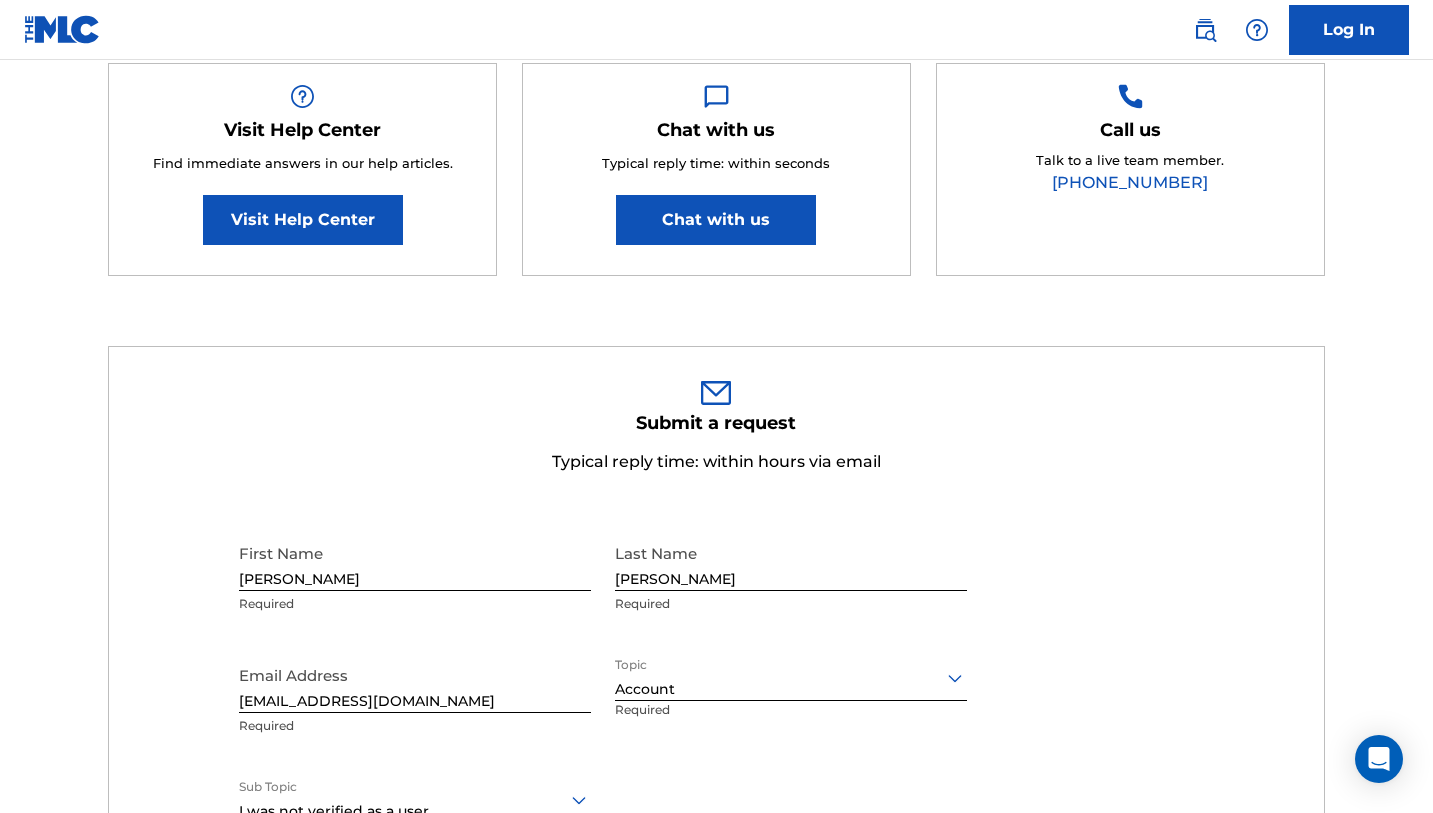 click on "Chat with us" at bounding box center [716, 220] 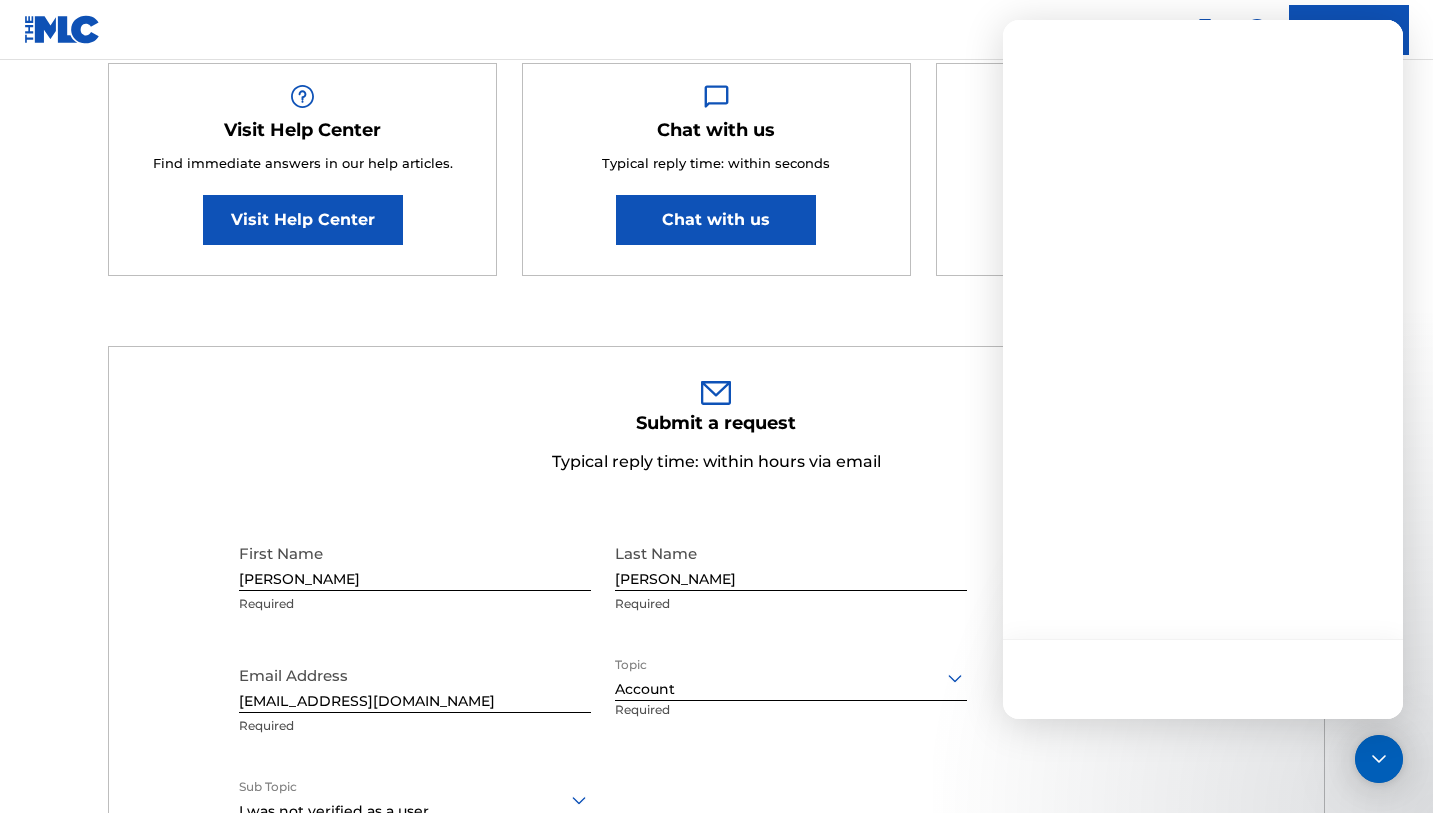 scroll, scrollTop: 0, scrollLeft: 0, axis: both 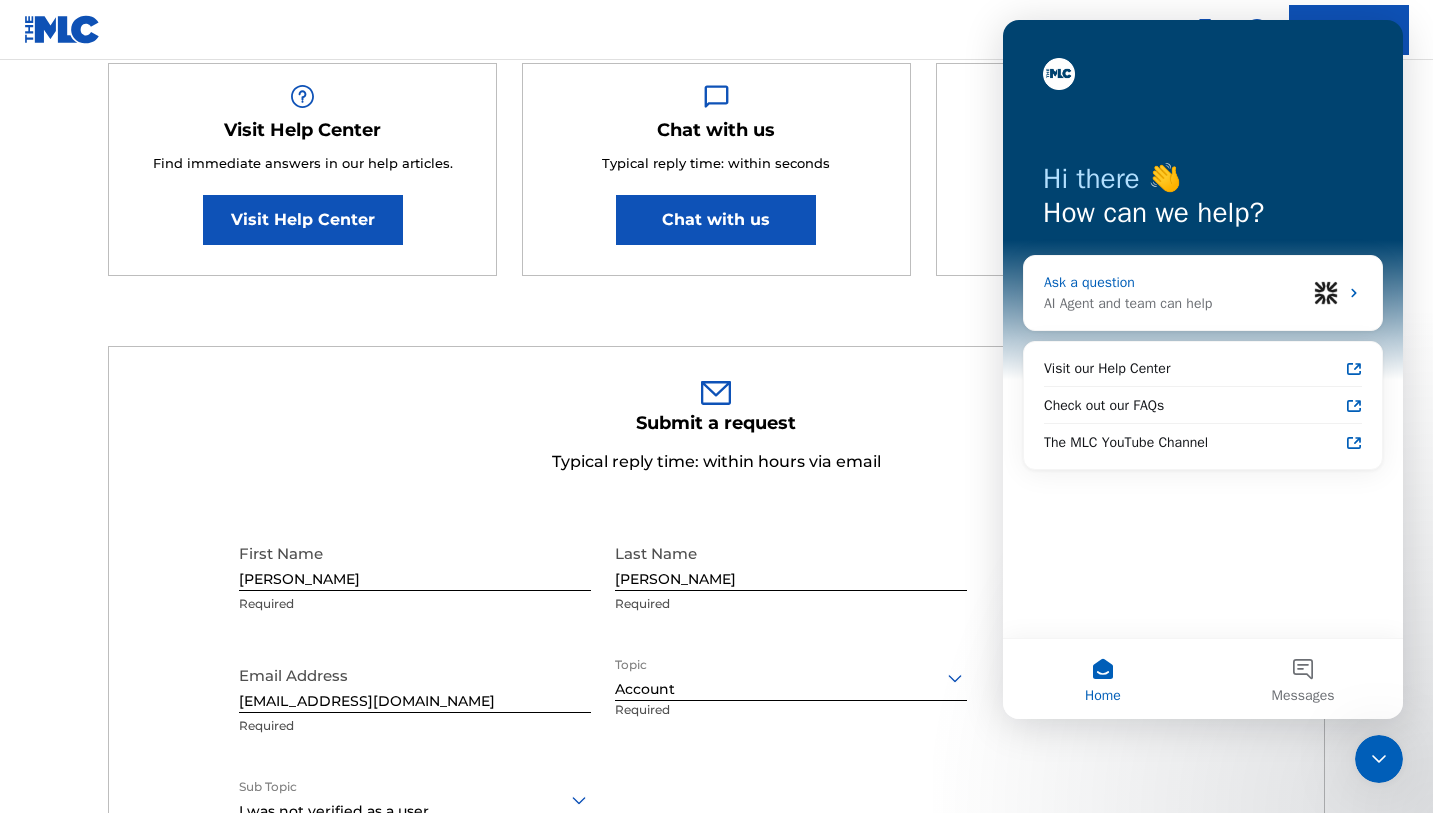 click on "AI Agent and team can help" at bounding box center (1175, 303) 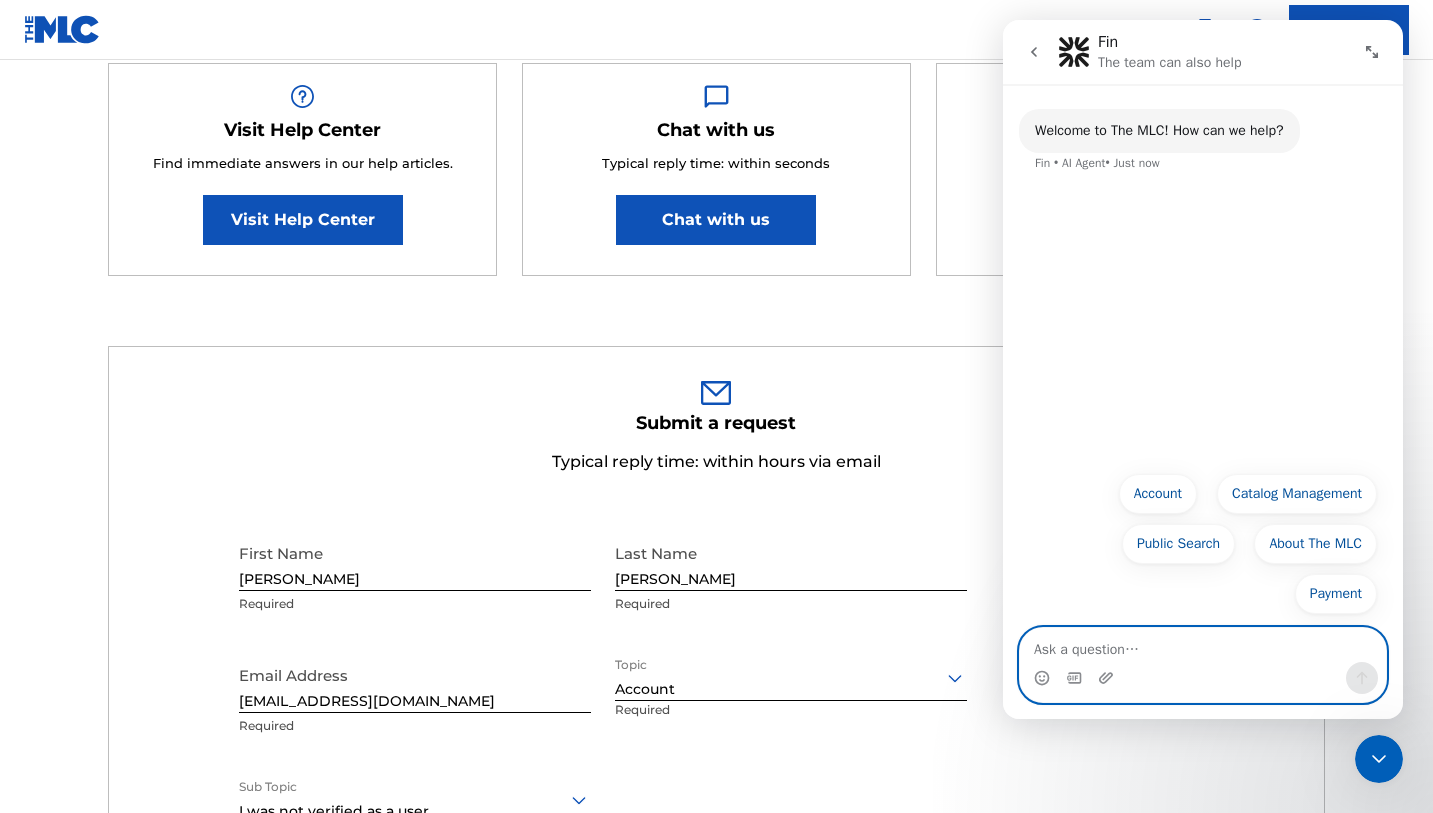 paste on "identity verification" 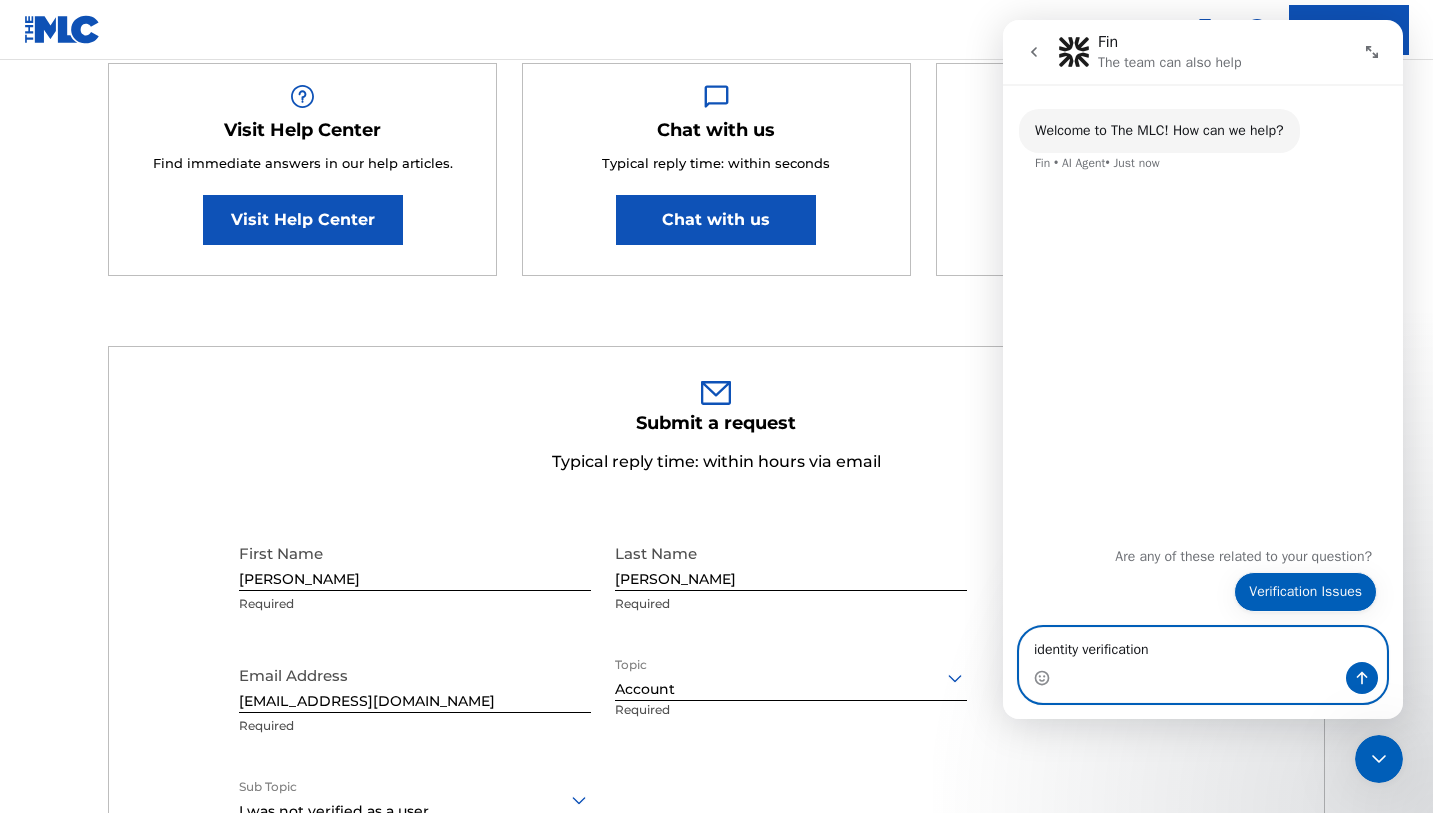 type on "identity verification" 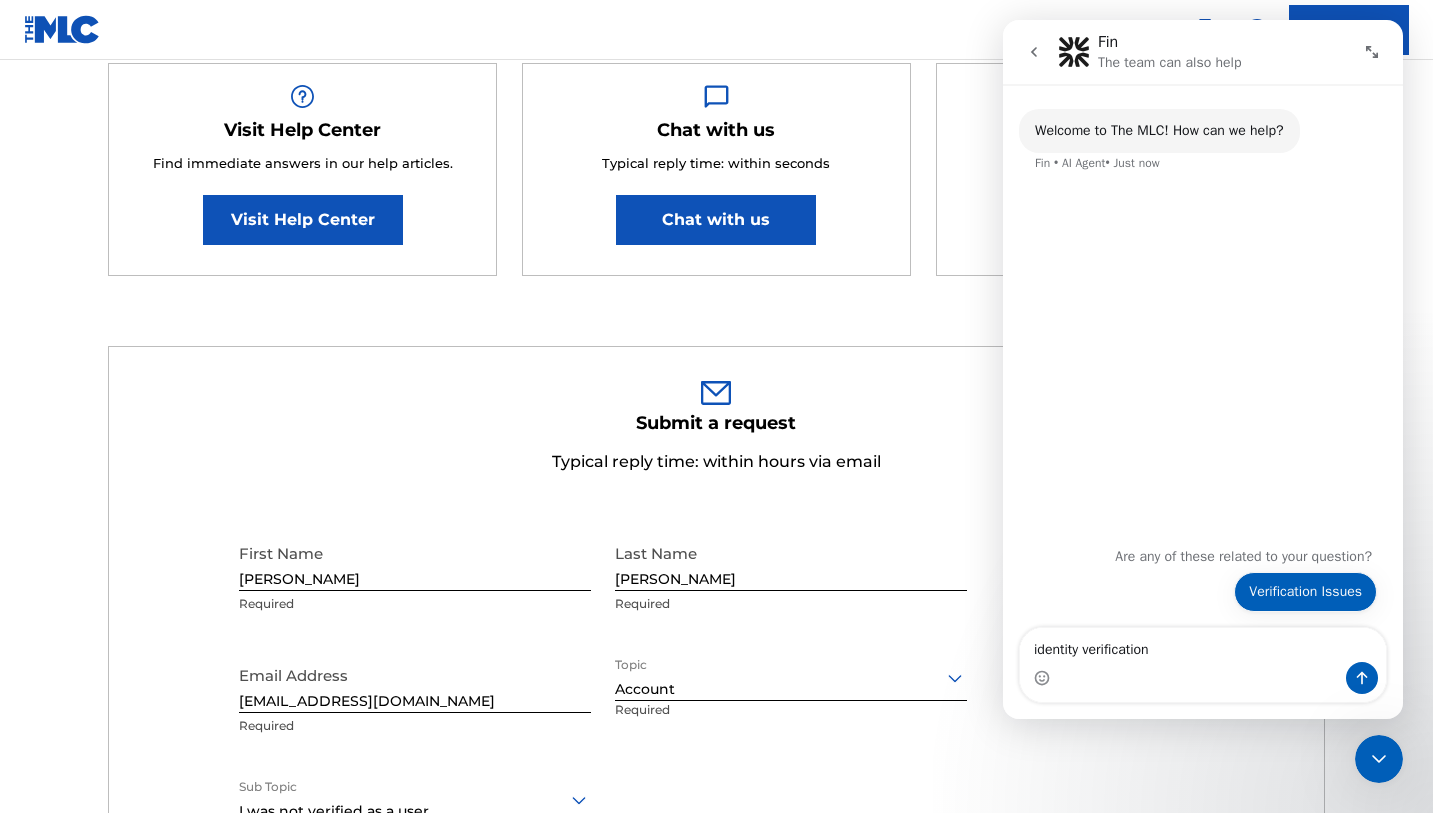 click on "Verification Issues" at bounding box center (1305, 592) 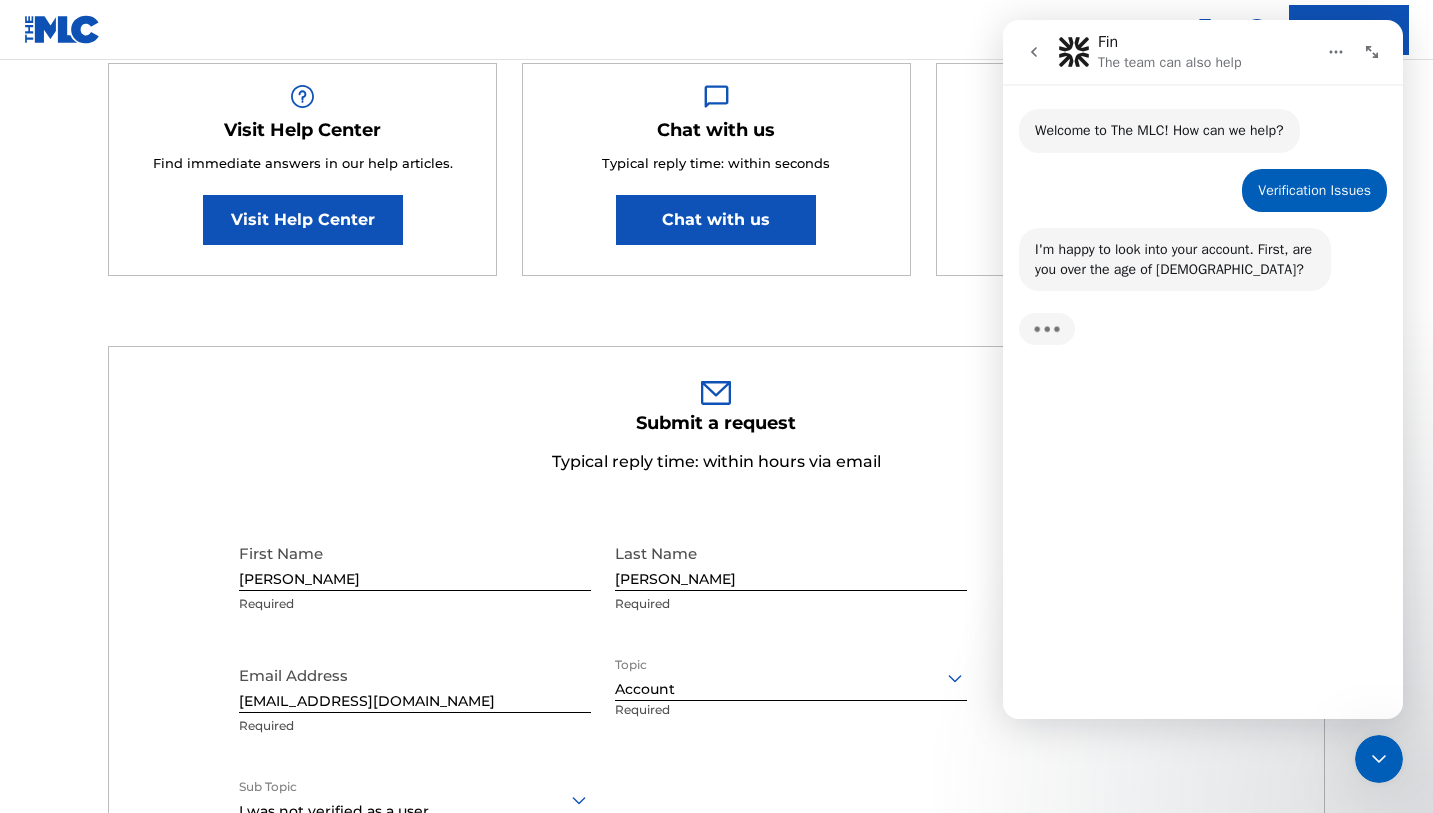 click on "Yes" at bounding box center (1290, 664) 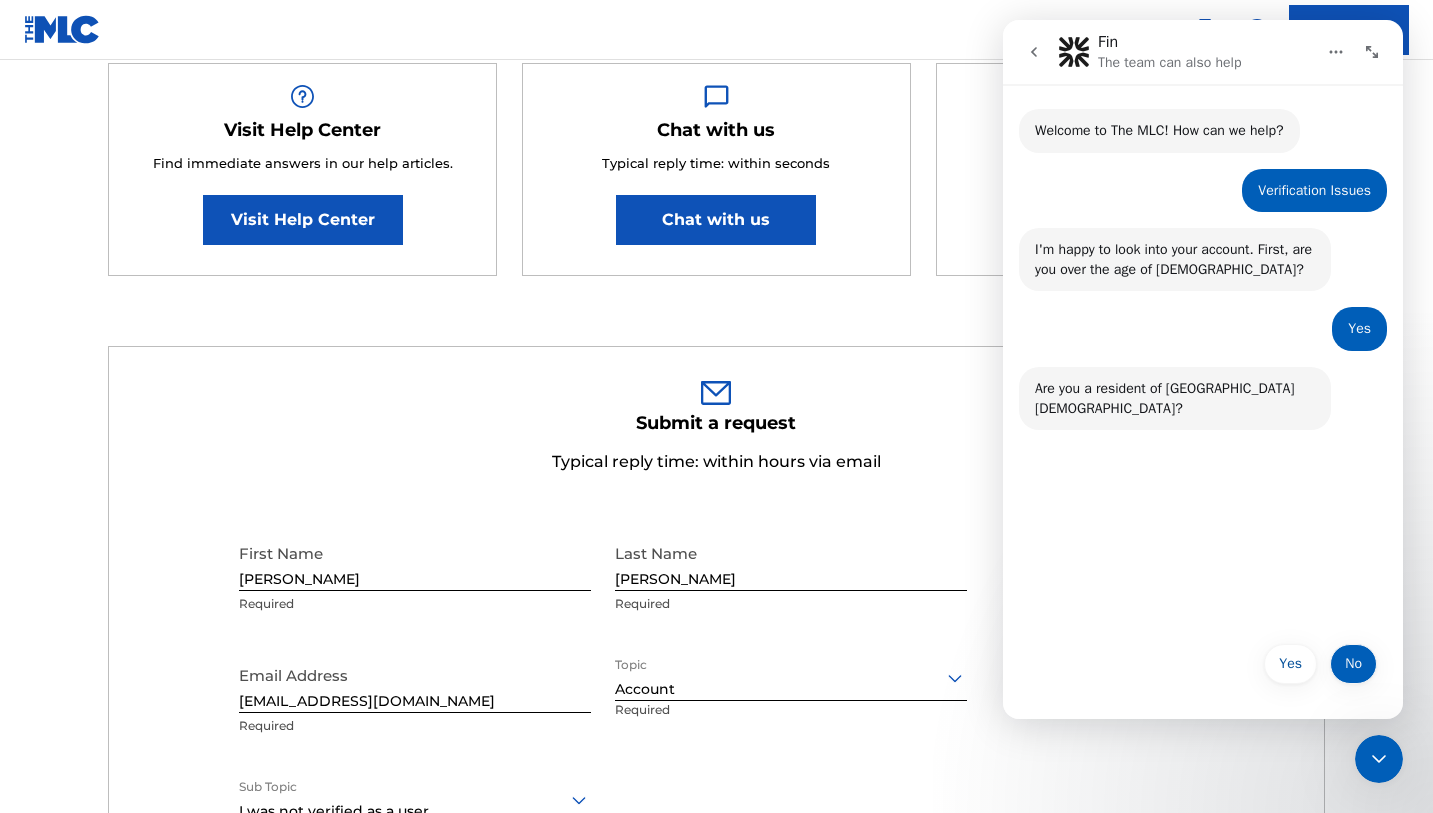 click on "No" at bounding box center [1353, 664] 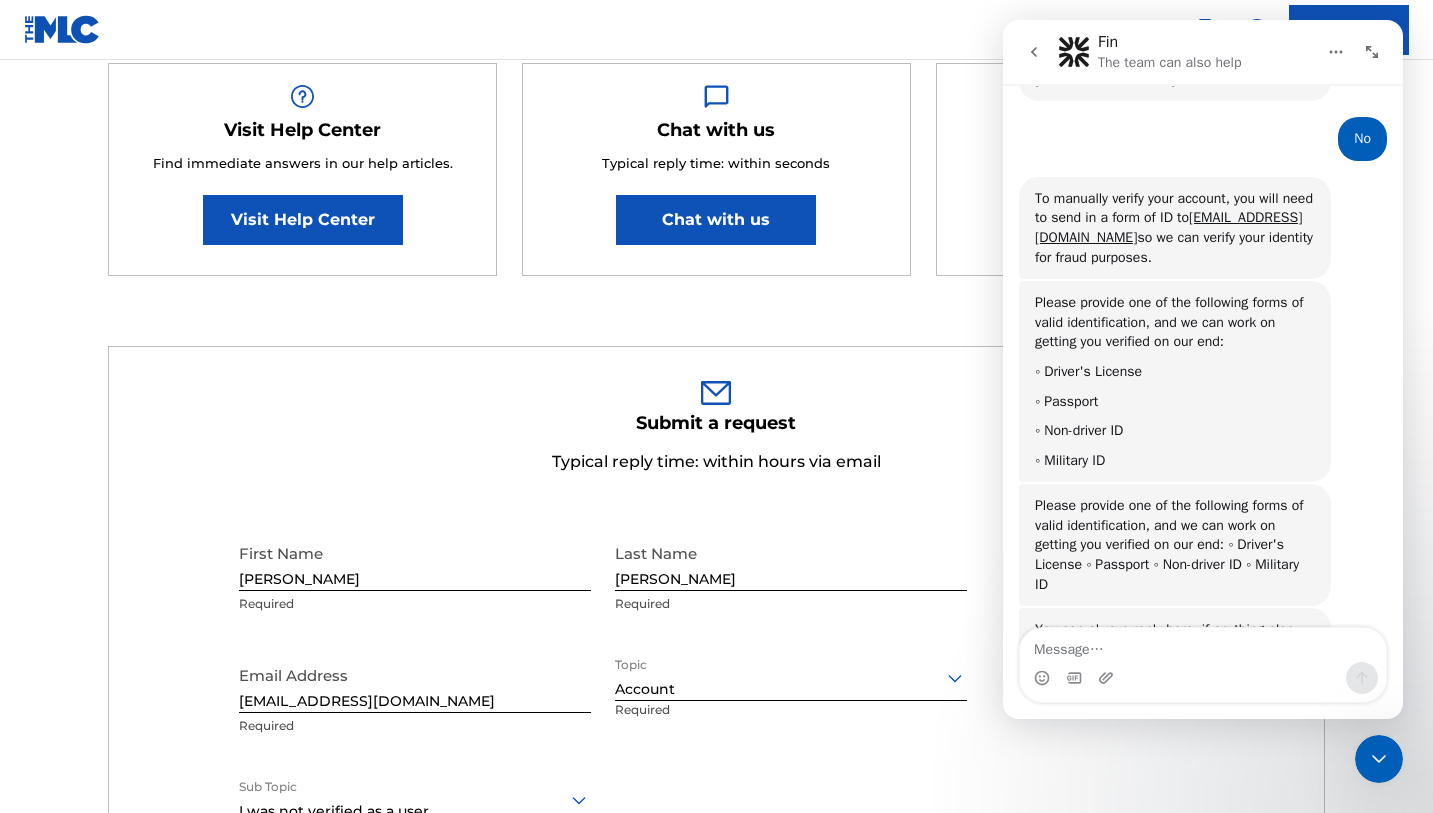 scroll, scrollTop: 395, scrollLeft: 0, axis: vertical 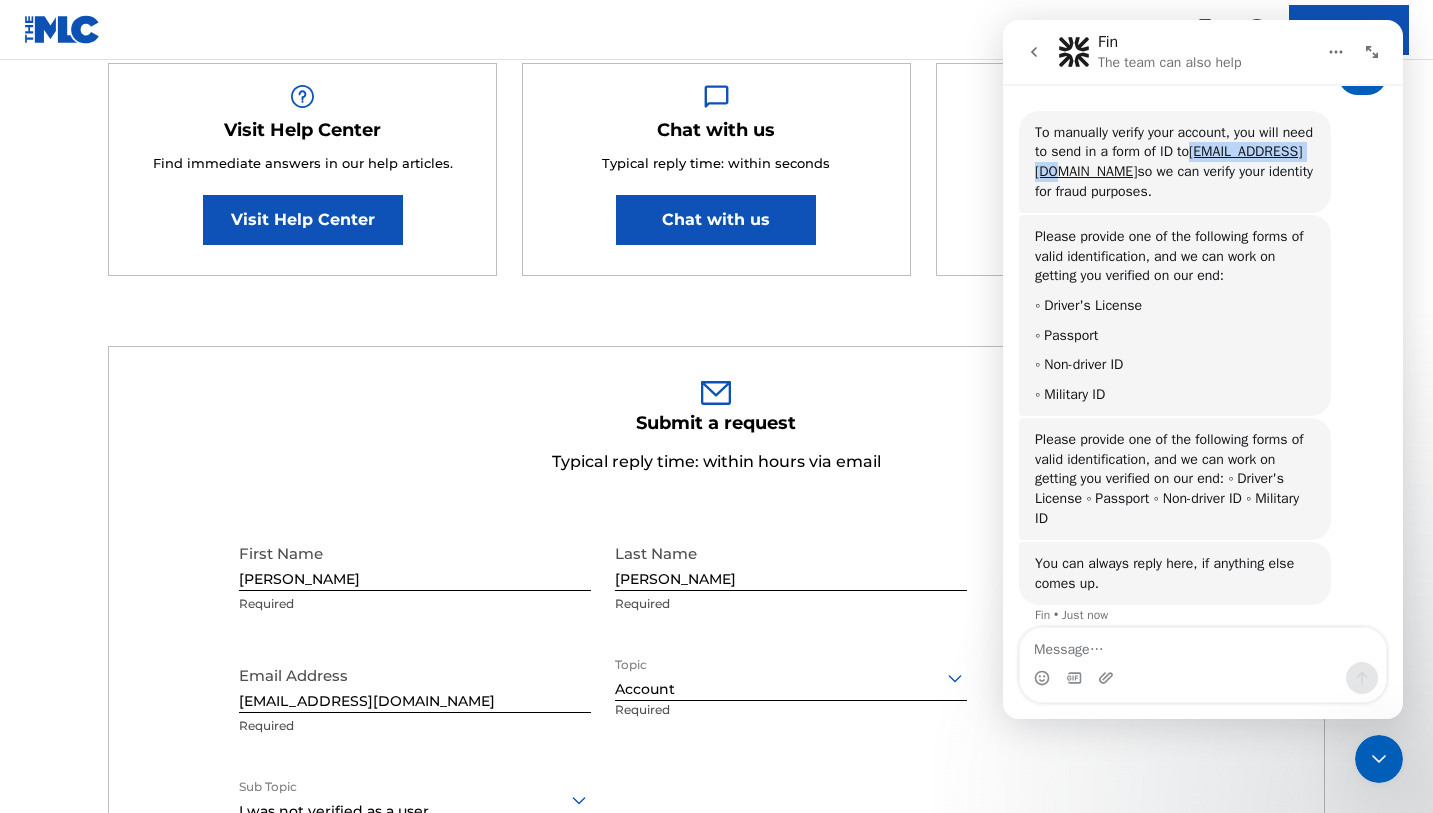 drag, startPoint x: 1174, startPoint y: 149, endPoint x: 1032, endPoint y: 149, distance: 142 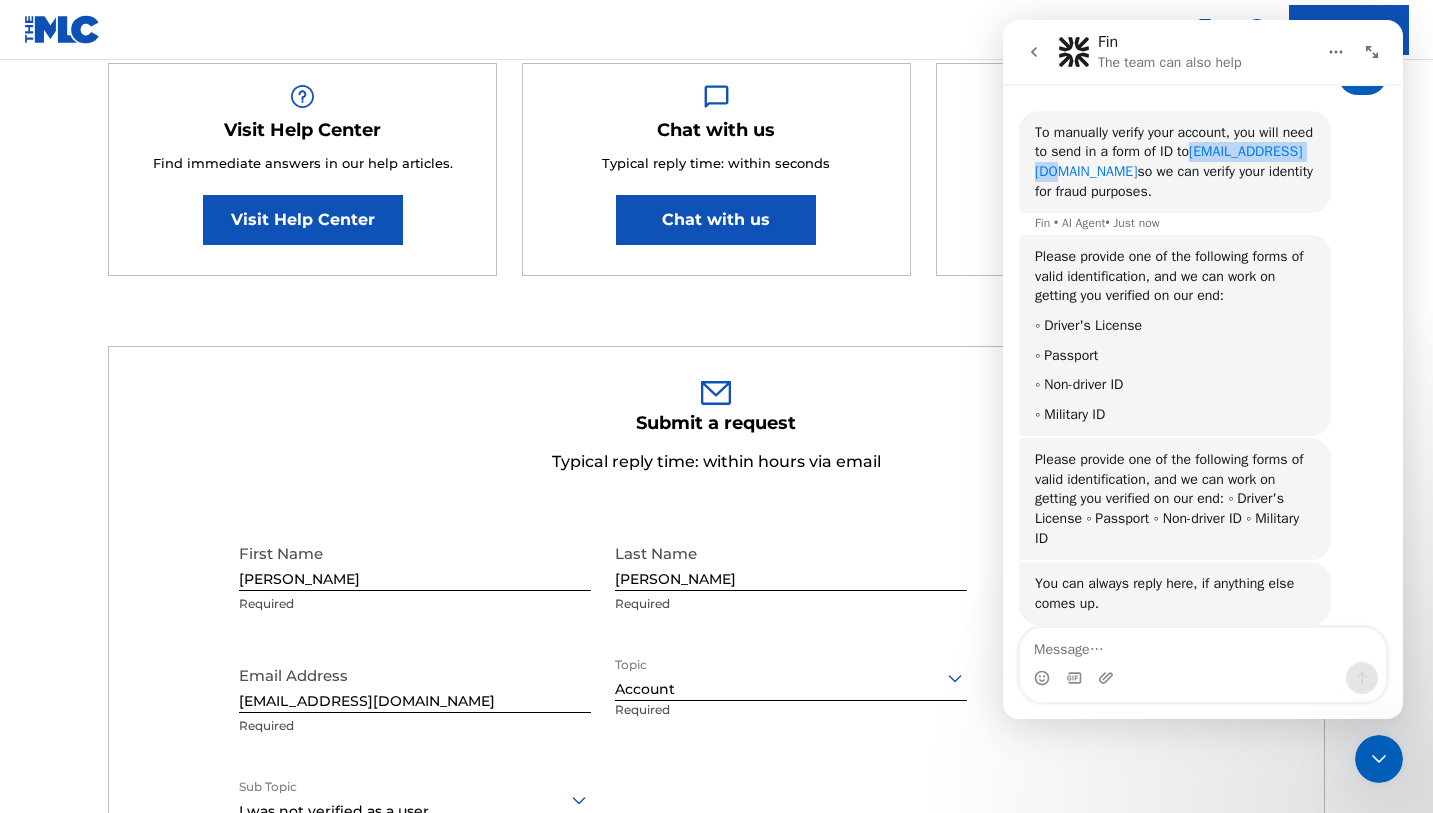 scroll, scrollTop: 415, scrollLeft: 0, axis: vertical 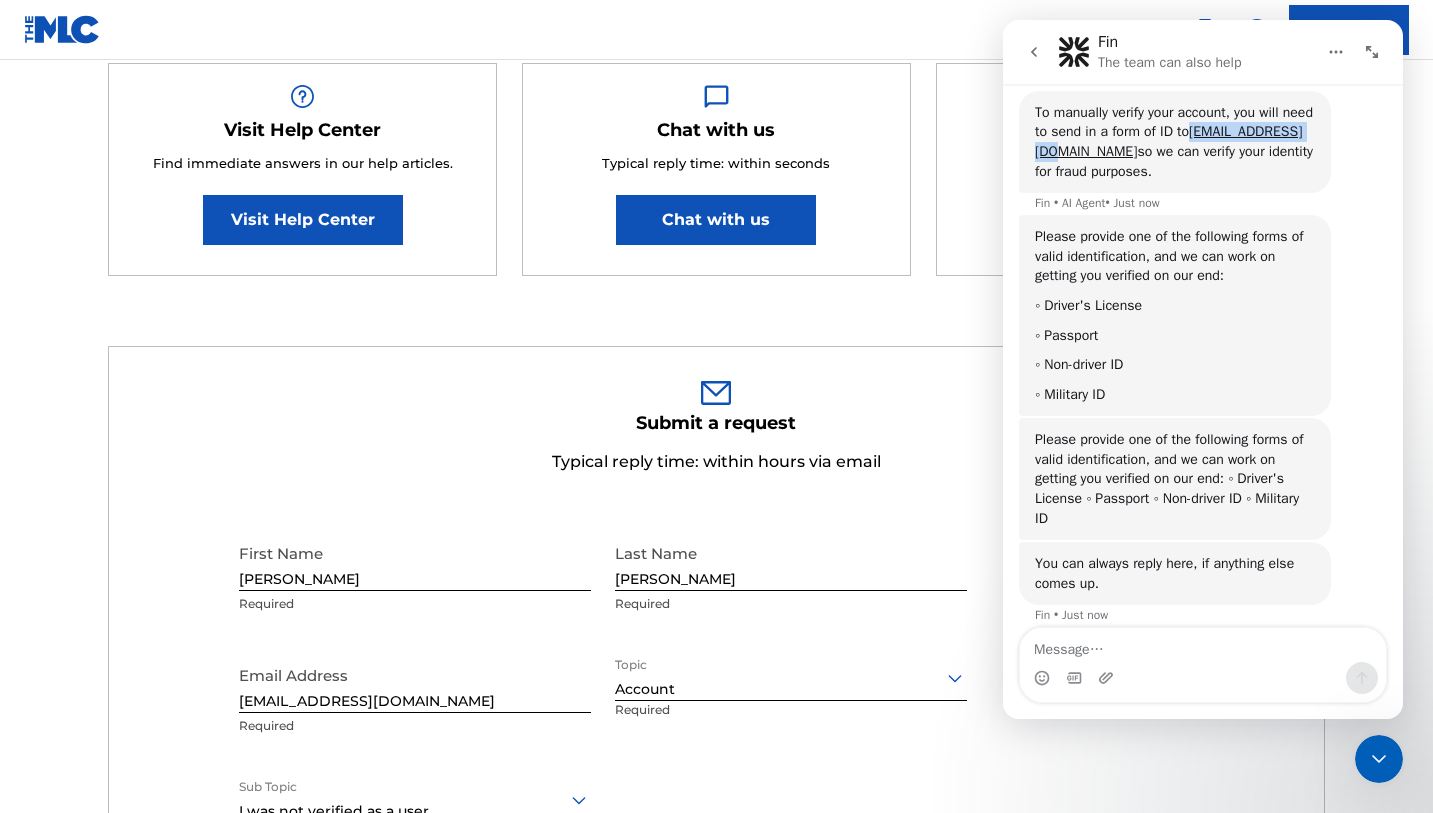 copy on "support@themlc.com" 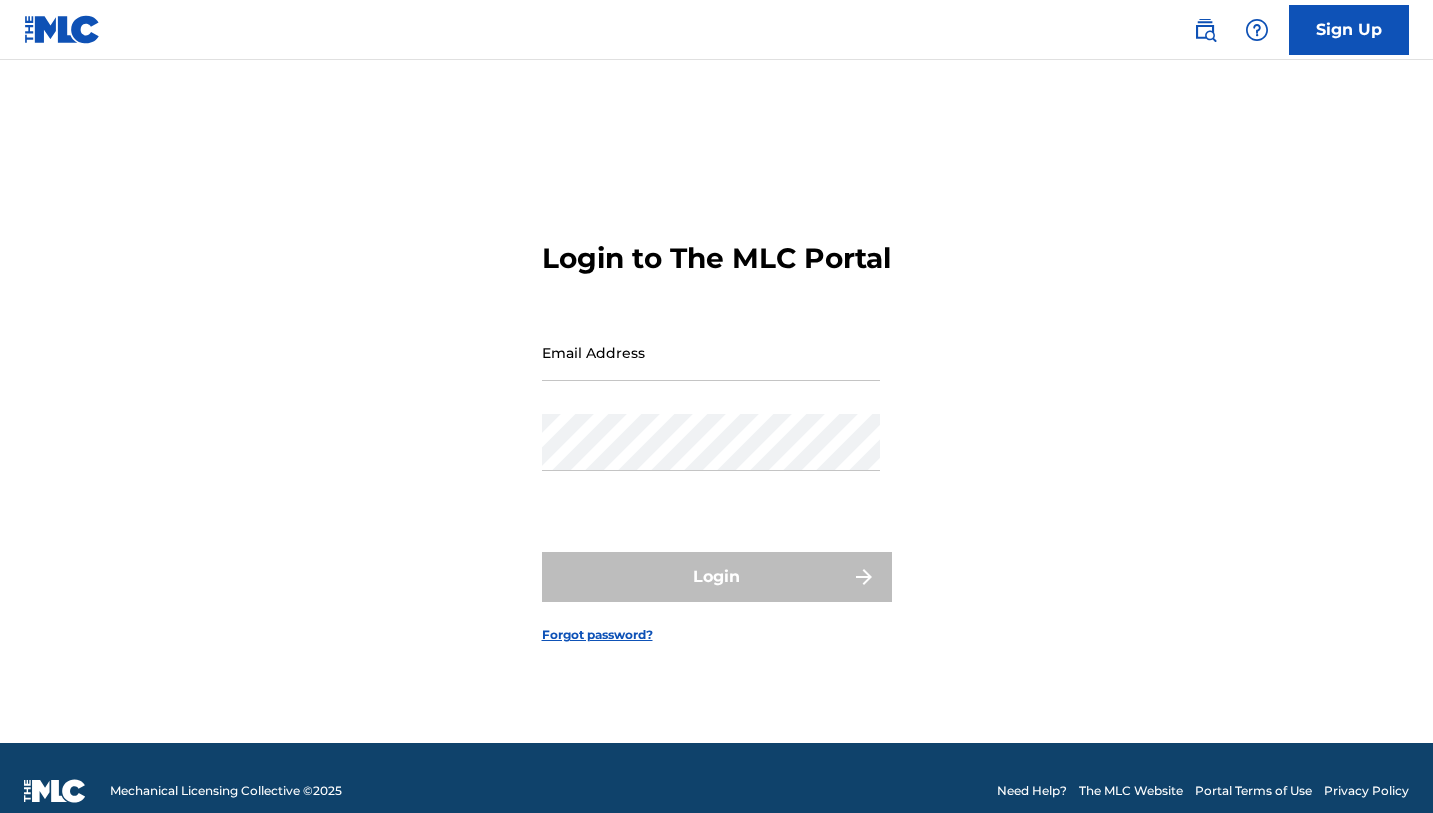 scroll, scrollTop: 0, scrollLeft: 0, axis: both 